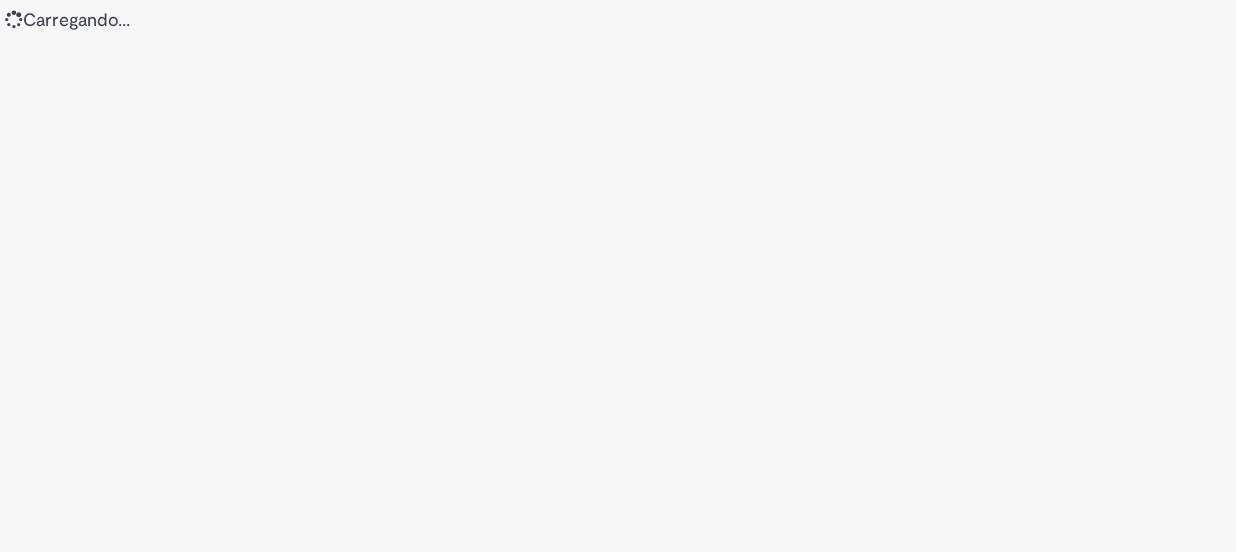 scroll, scrollTop: 0, scrollLeft: 0, axis: both 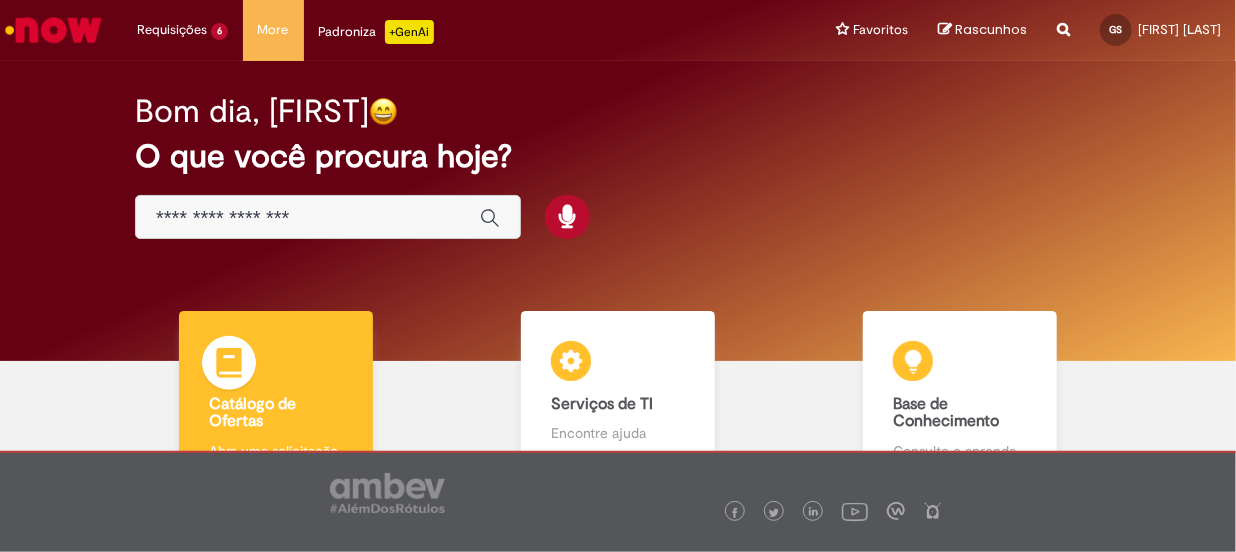 click on "Catálogo de Ofertas
Catálogo de Ofertas
Abra uma solicitação" at bounding box center [275, 396] 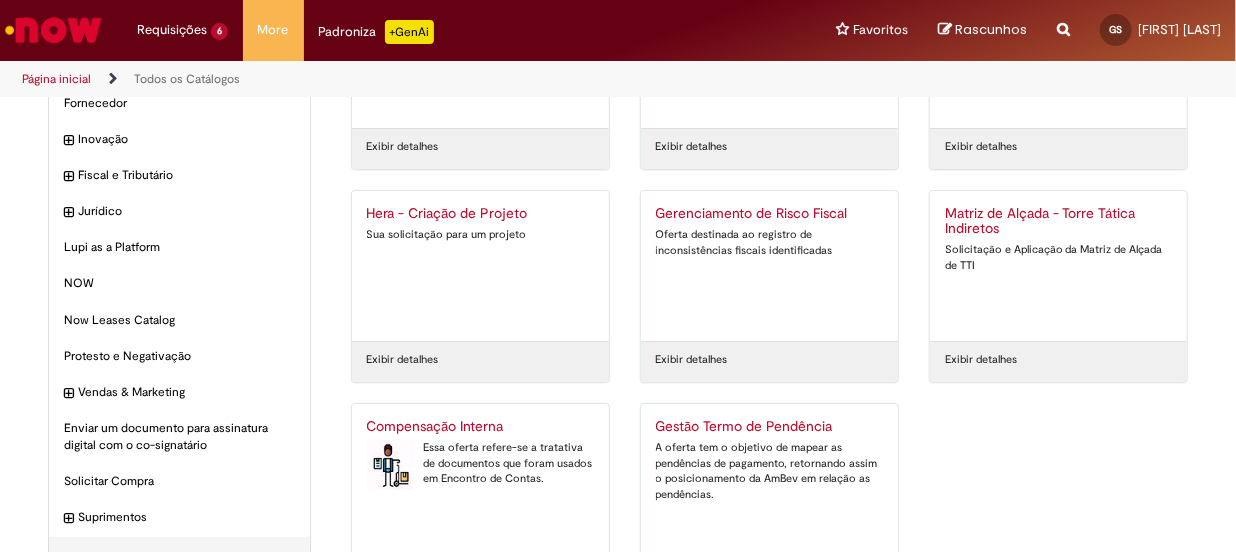 scroll, scrollTop: 244, scrollLeft: 0, axis: vertical 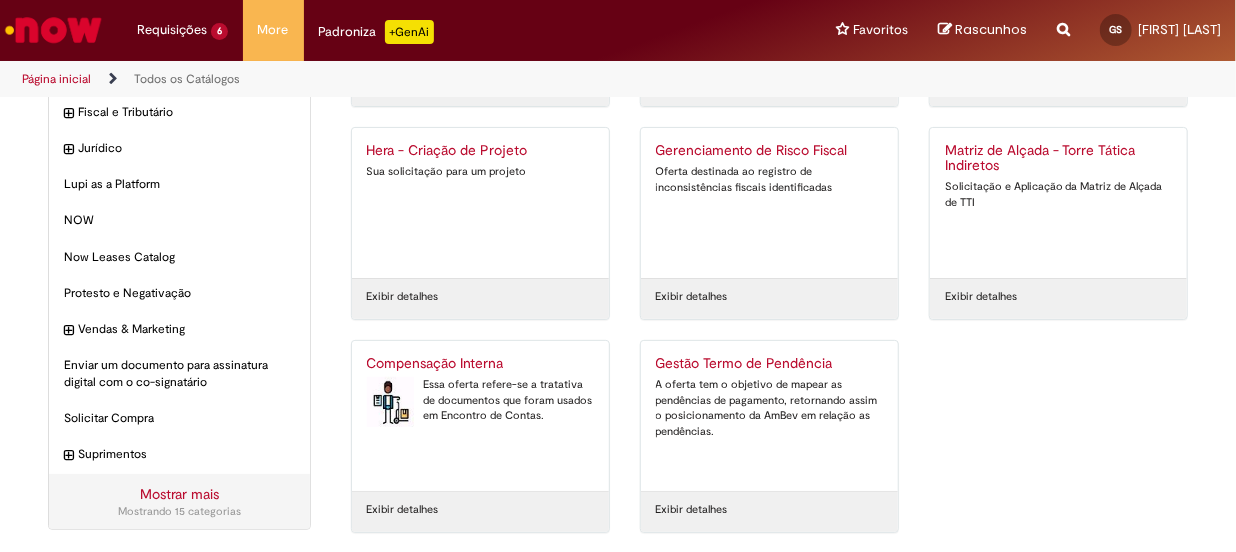 click on "Compensação Interna
Essa oferta refere-se a tratativa de documentos que foram usados em Encontro de Contas." at bounding box center [480, 416] 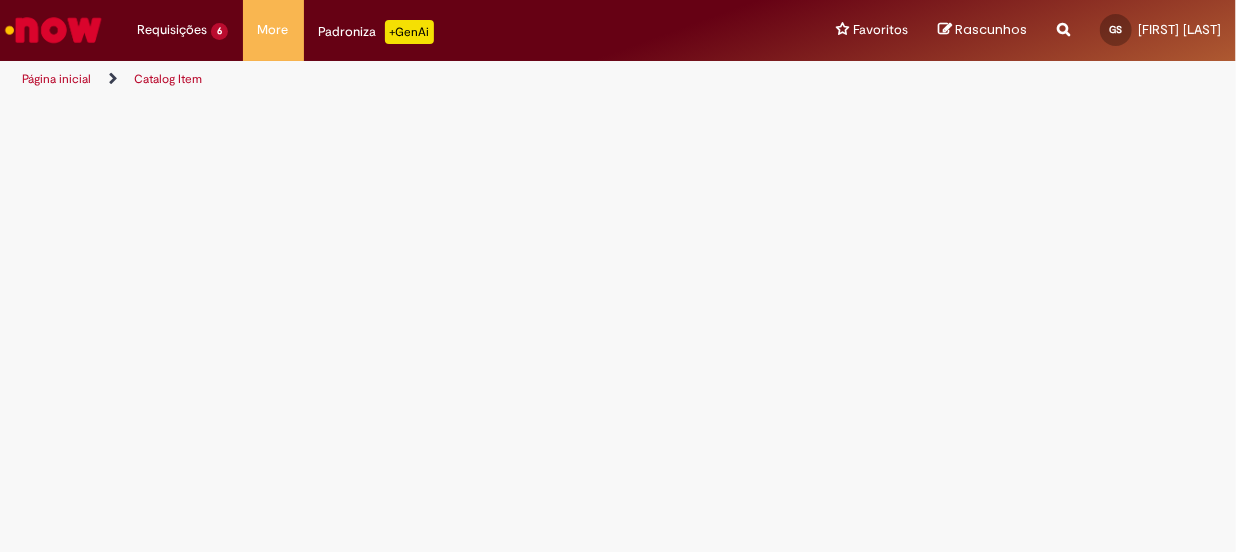 scroll, scrollTop: 0, scrollLeft: 0, axis: both 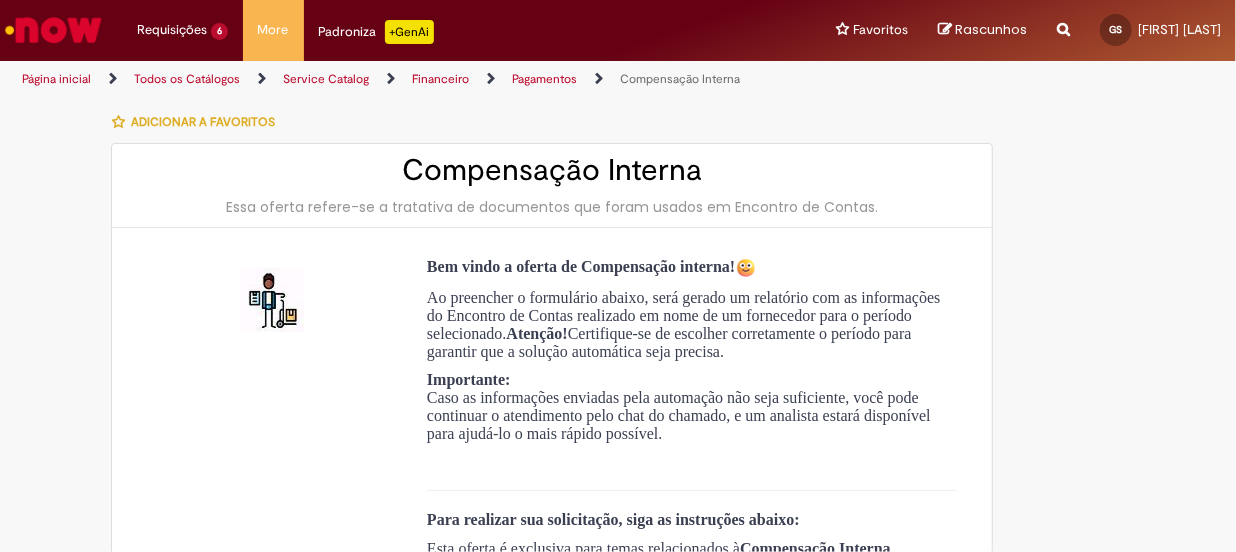 type on "**********" 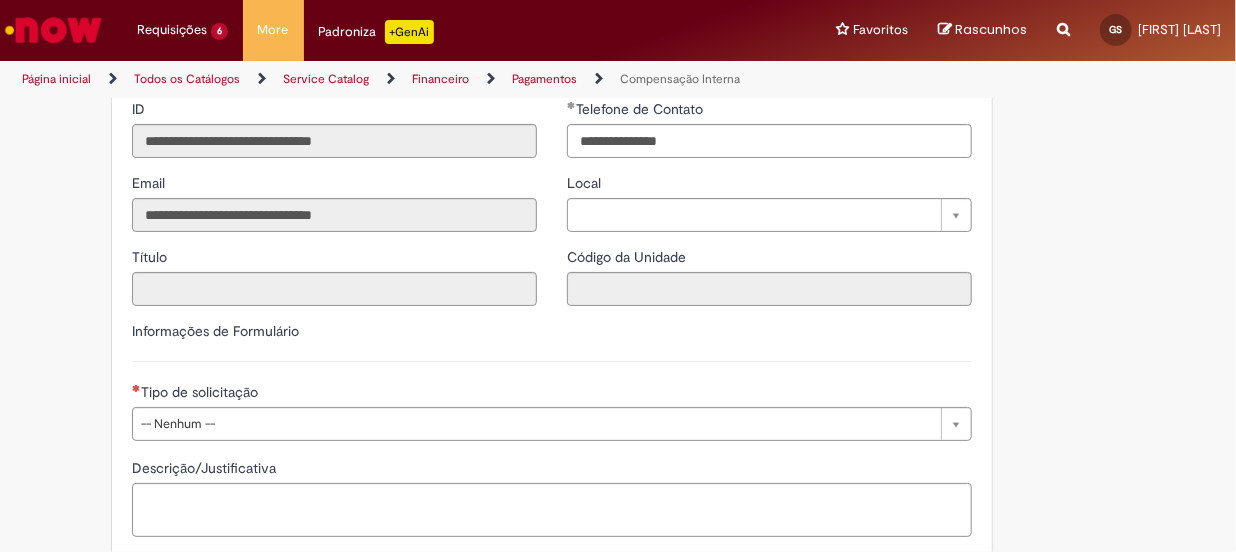 scroll, scrollTop: 1137, scrollLeft: 0, axis: vertical 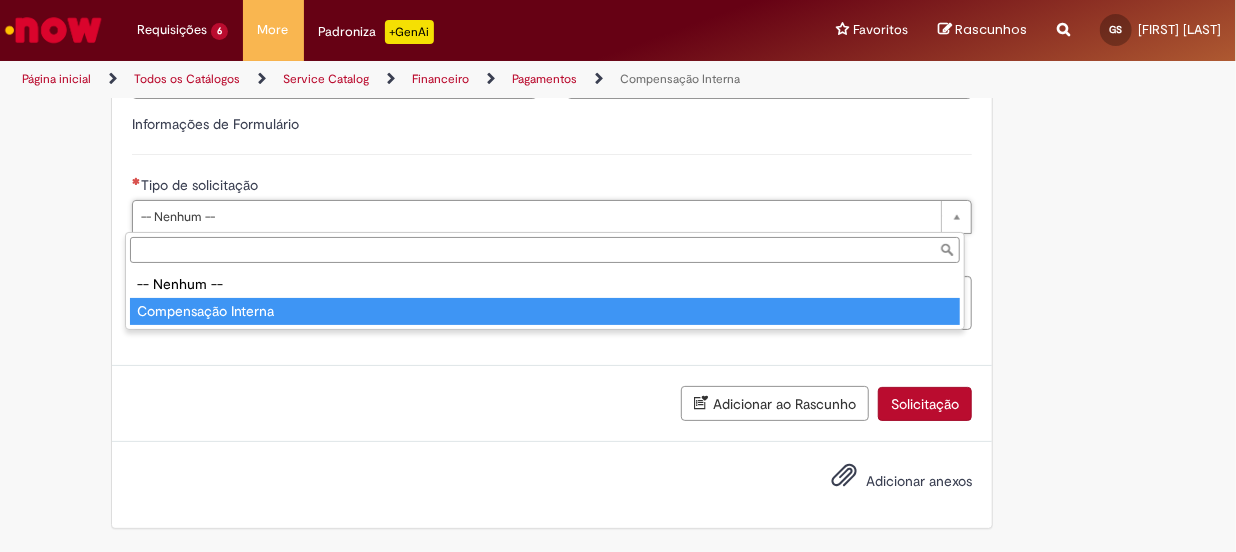 type on "**********" 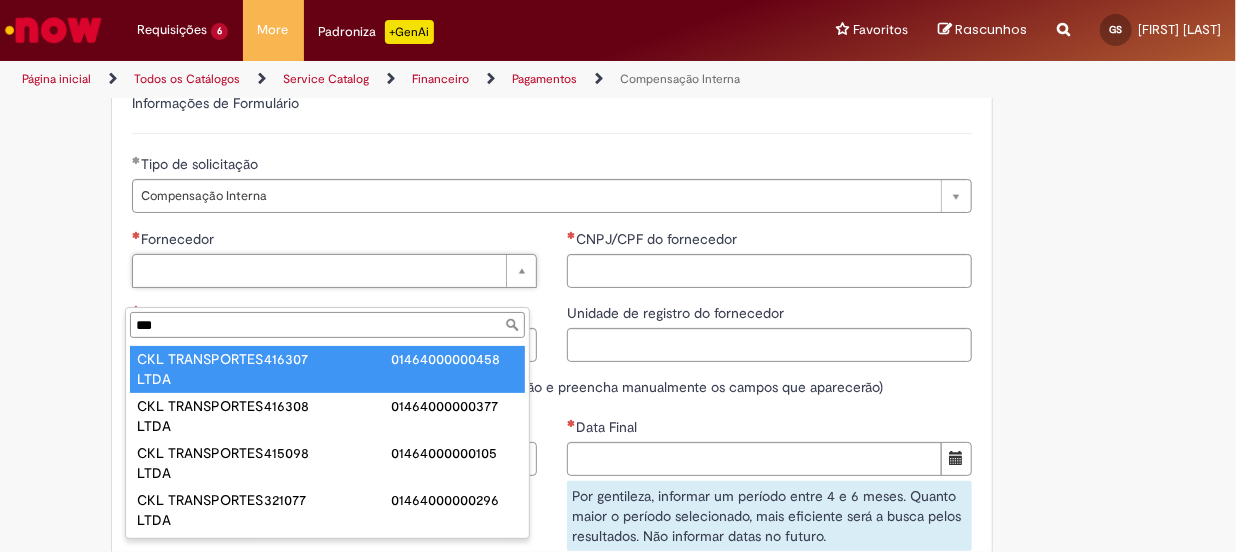 scroll, scrollTop: 0, scrollLeft: 0, axis: both 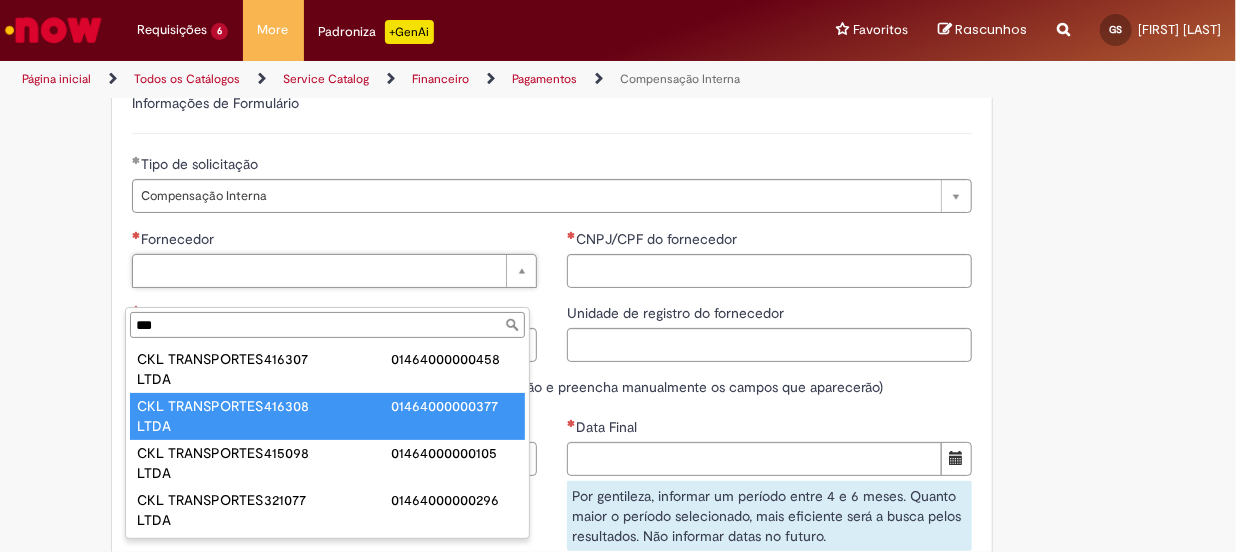 type on "***" 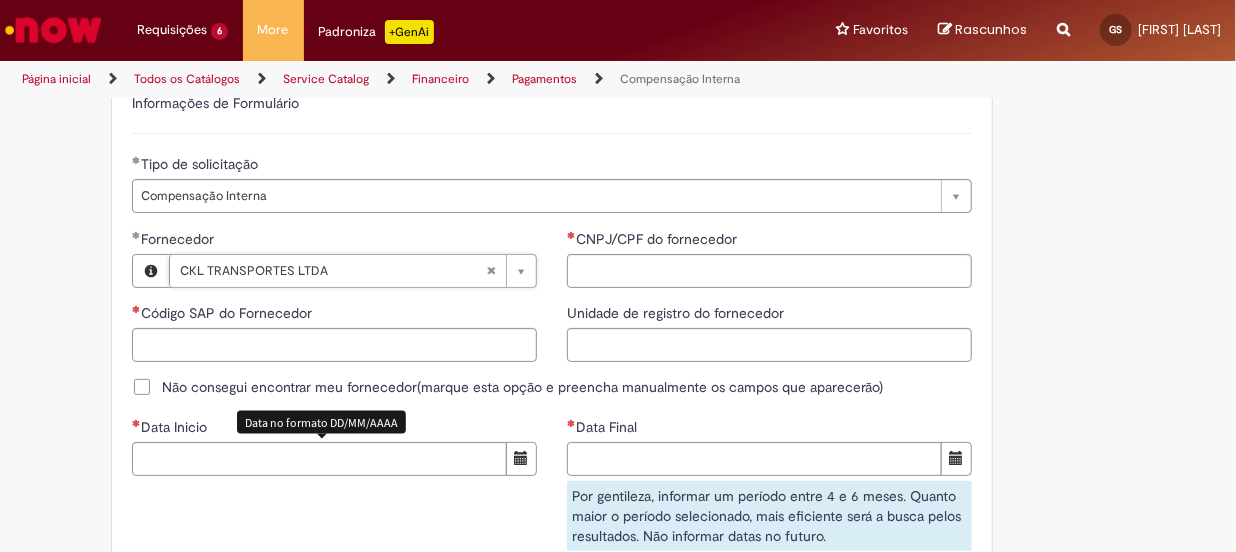 type on "******" 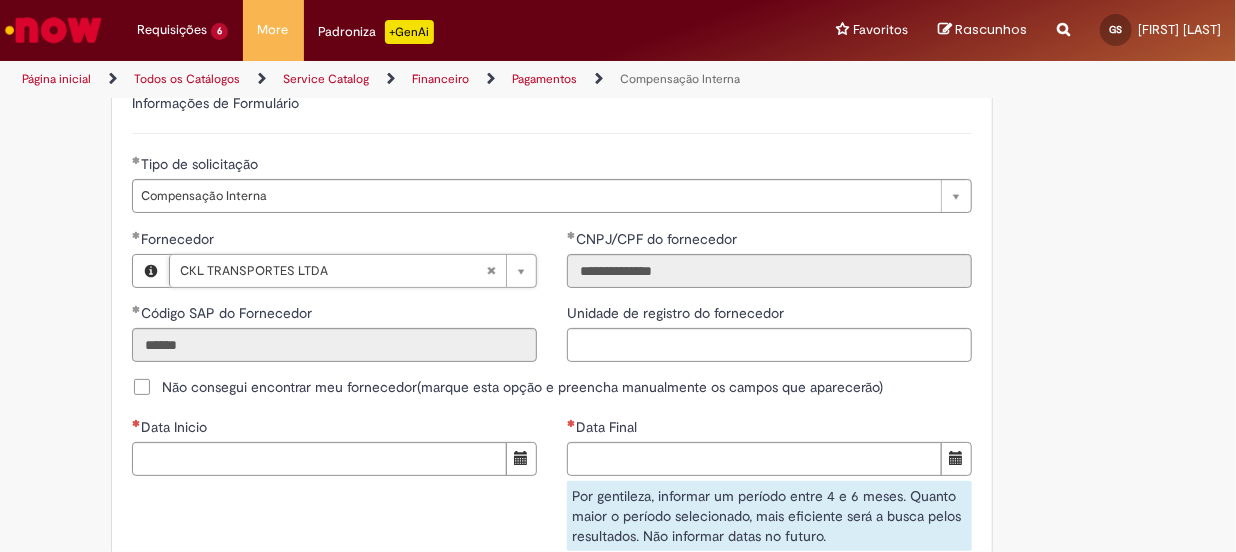 scroll, scrollTop: 1228, scrollLeft: 0, axis: vertical 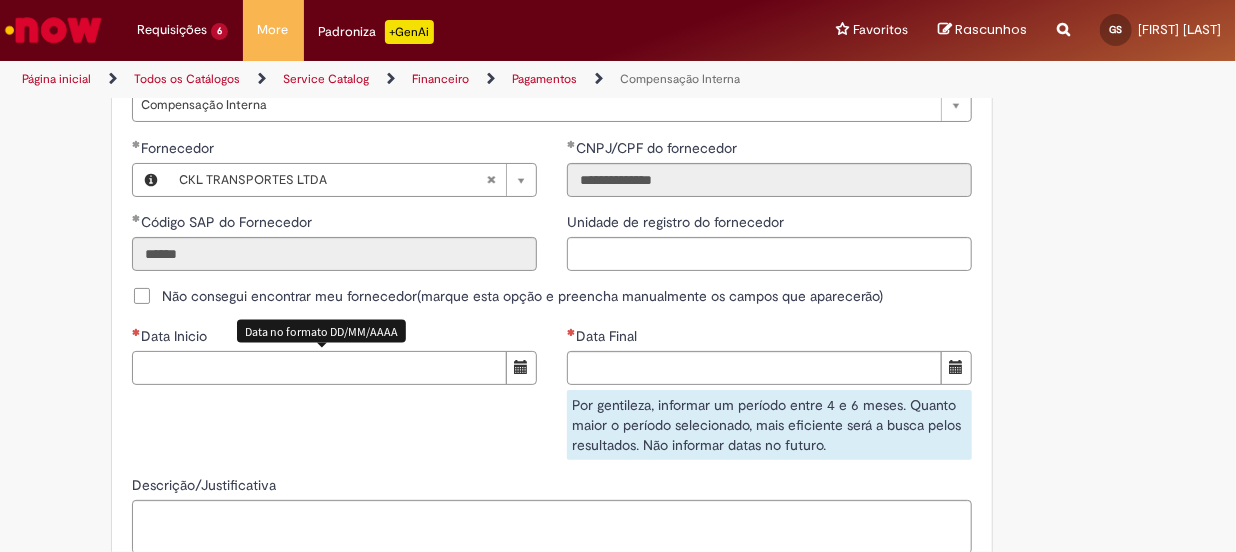 click on "Data Inicio" at bounding box center (319, 368) 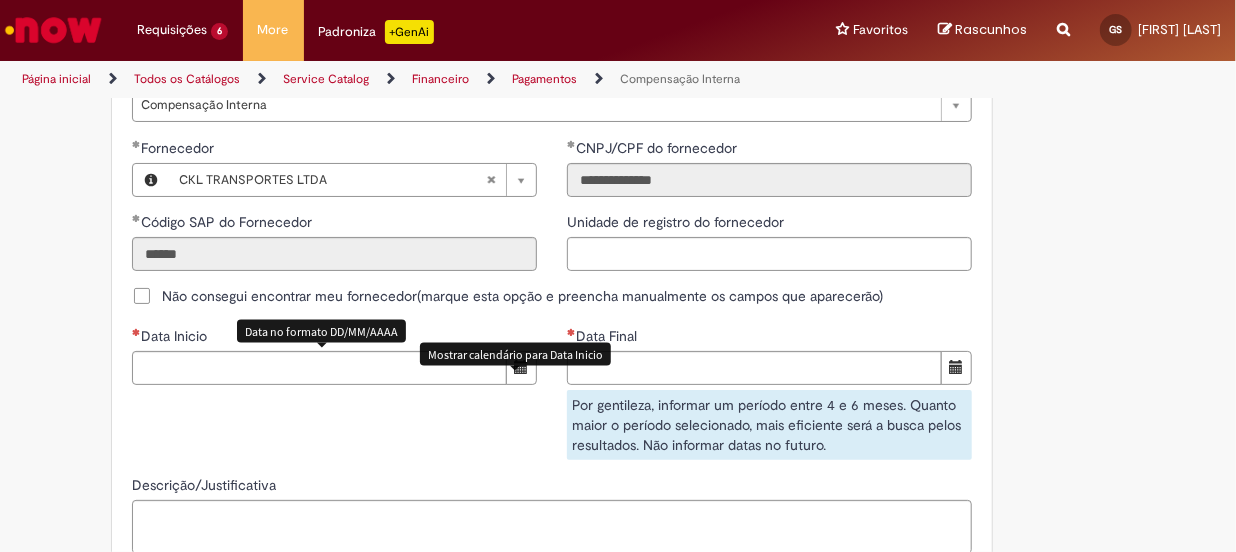 click at bounding box center (521, 367) 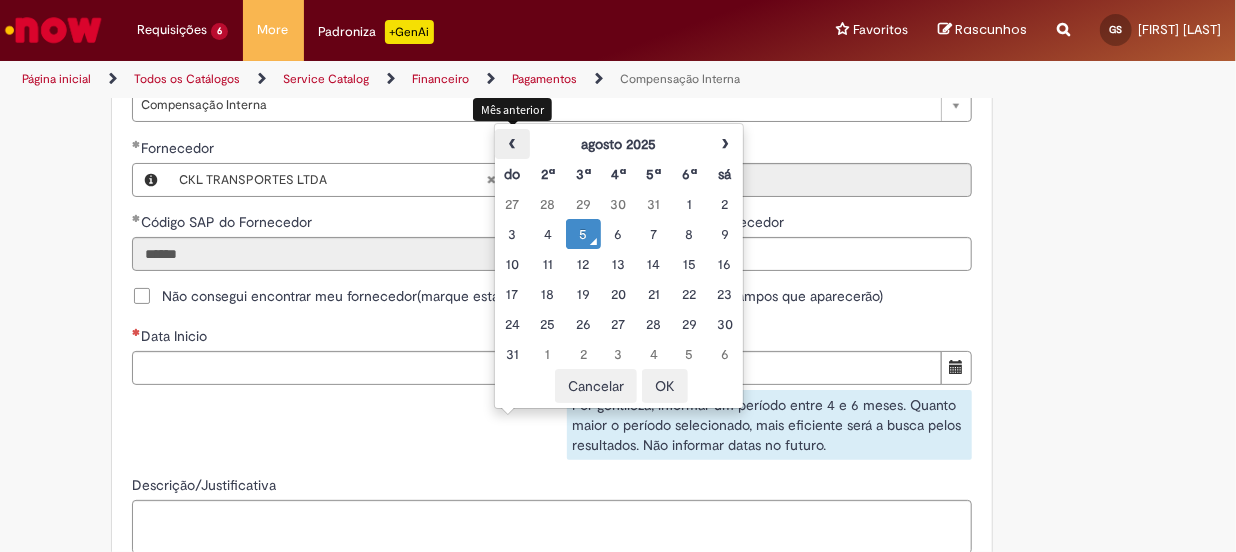 click on "‹" at bounding box center [512, 144] 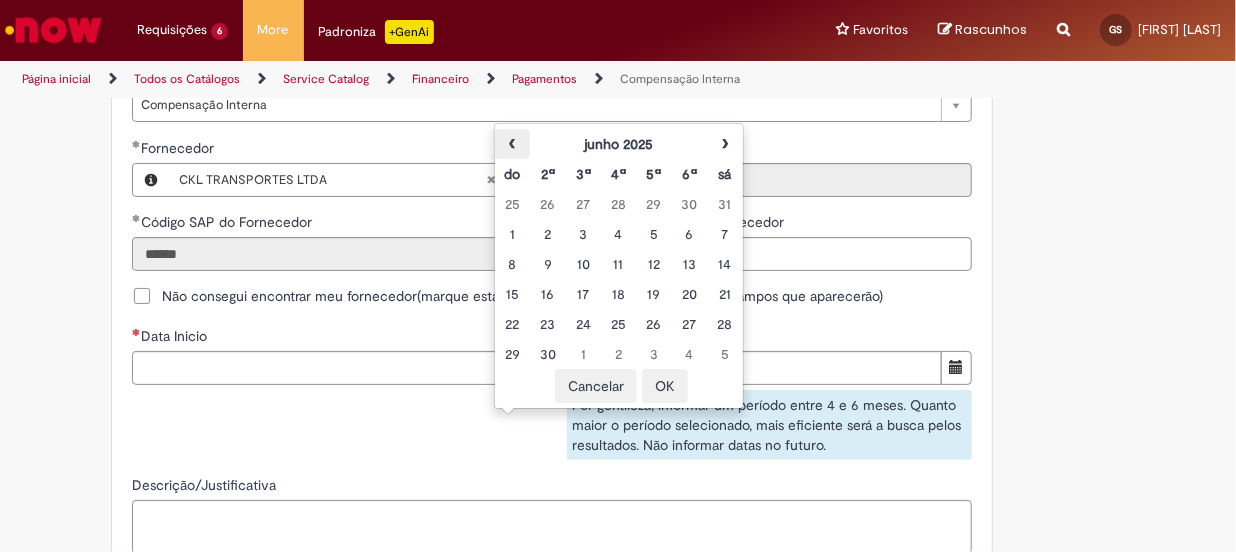 click on "‹" at bounding box center (512, 144) 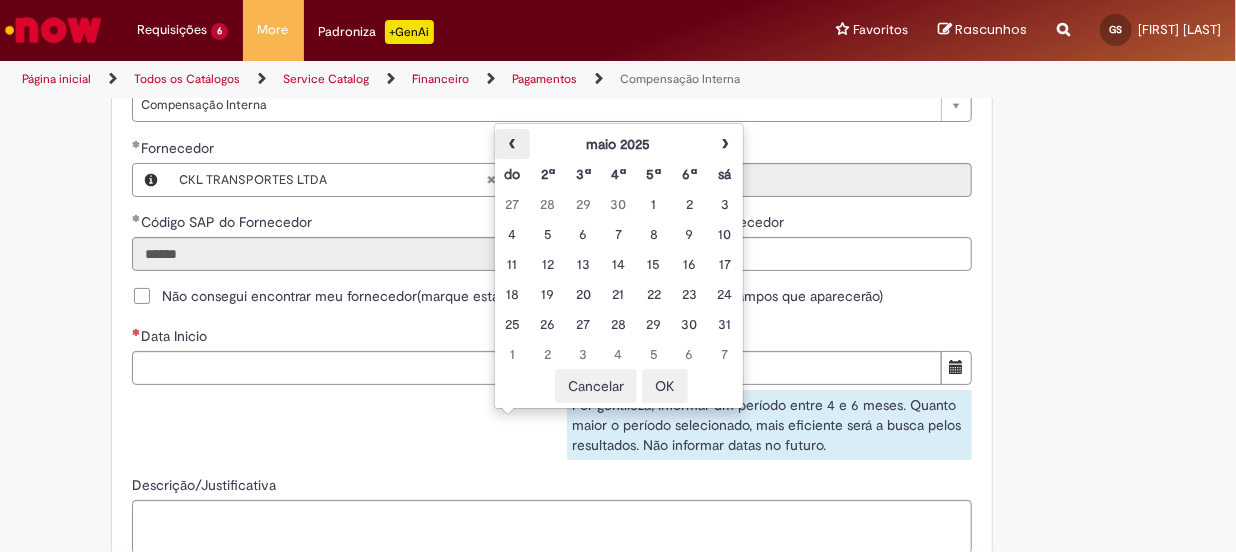 click on "‹" at bounding box center [512, 144] 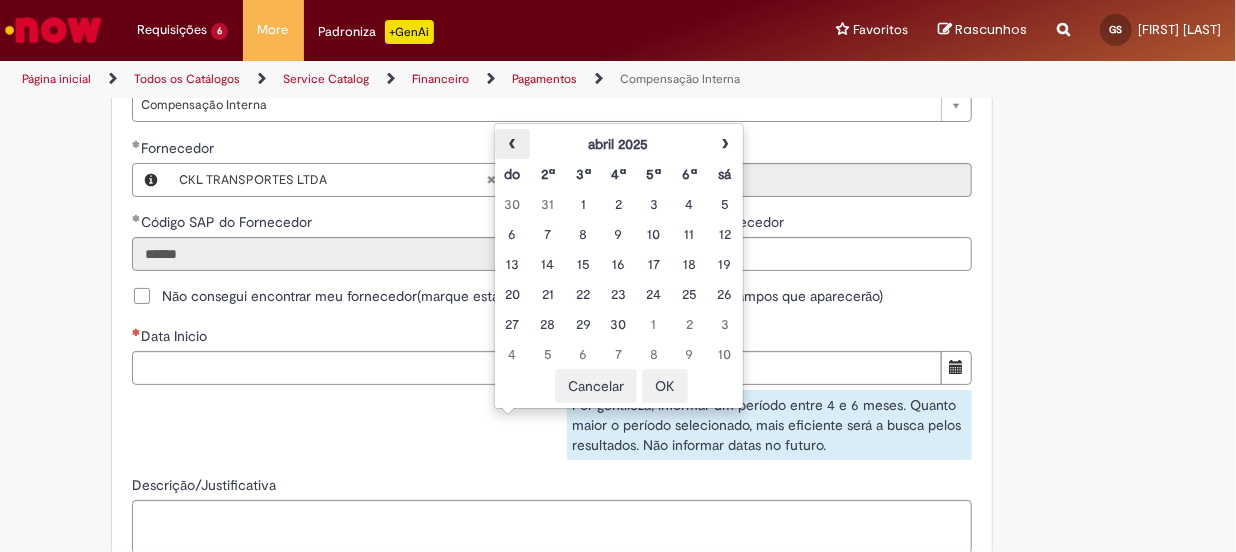 click on "‹" at bounding box center [512, 144] 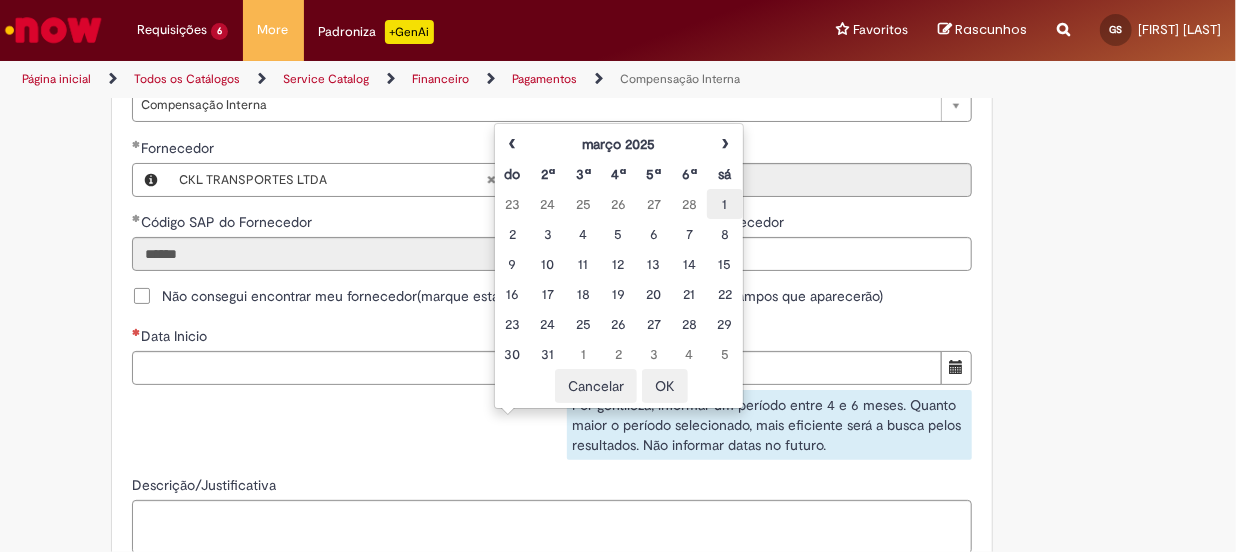 click on "1" at bounding box center (724, 204) 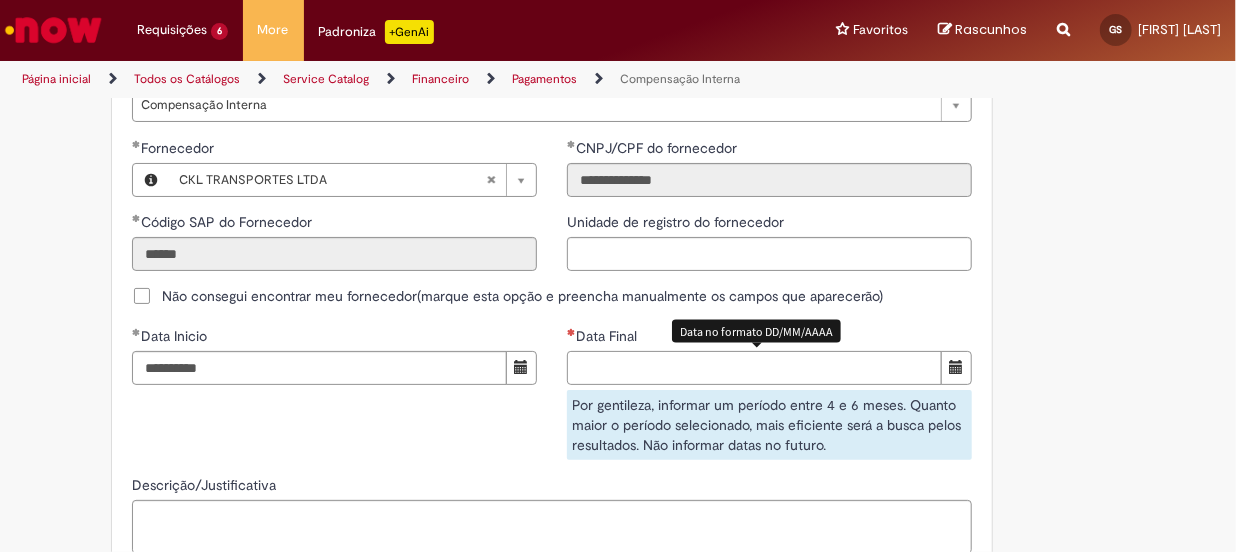click on "Data Final" at bounding box center (754, 368) 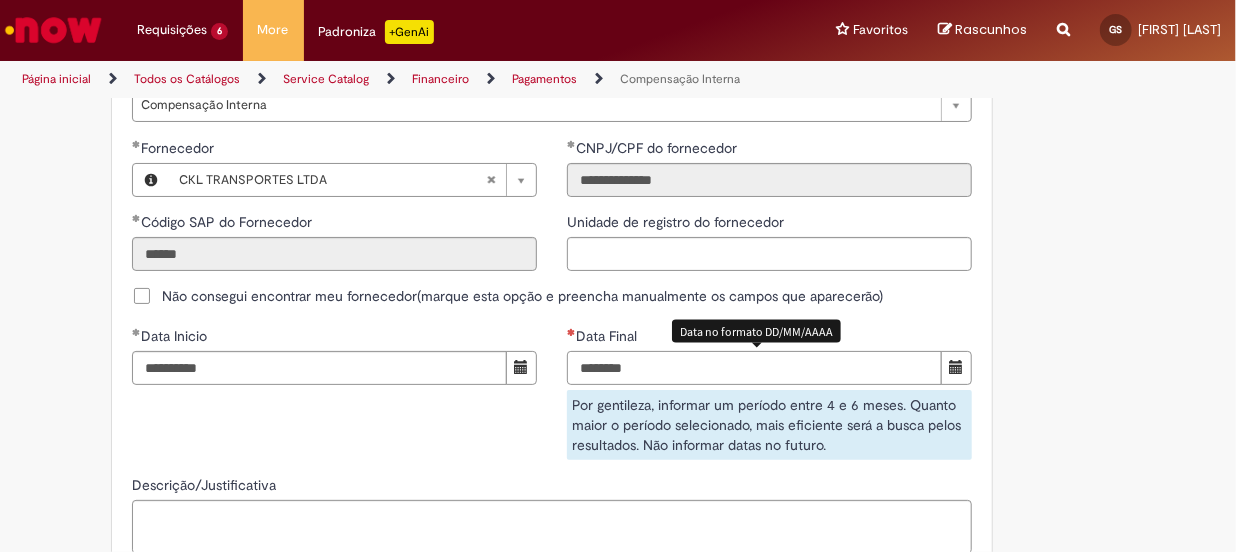 click on "********" at bounding box center (754, 368) 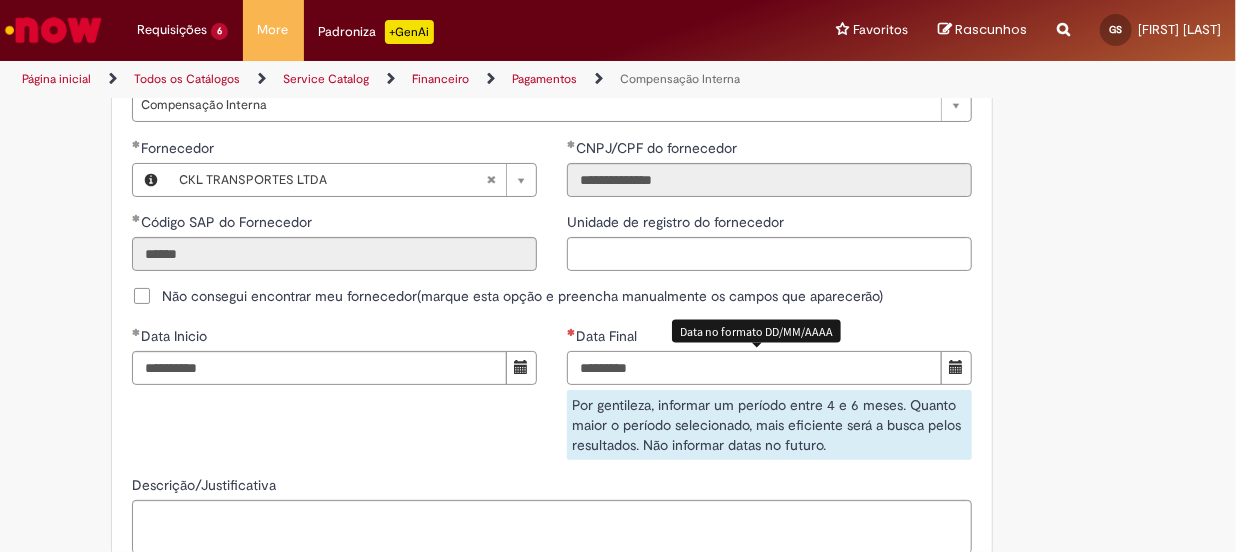 click on "*********" at bounding box center [754, 368] 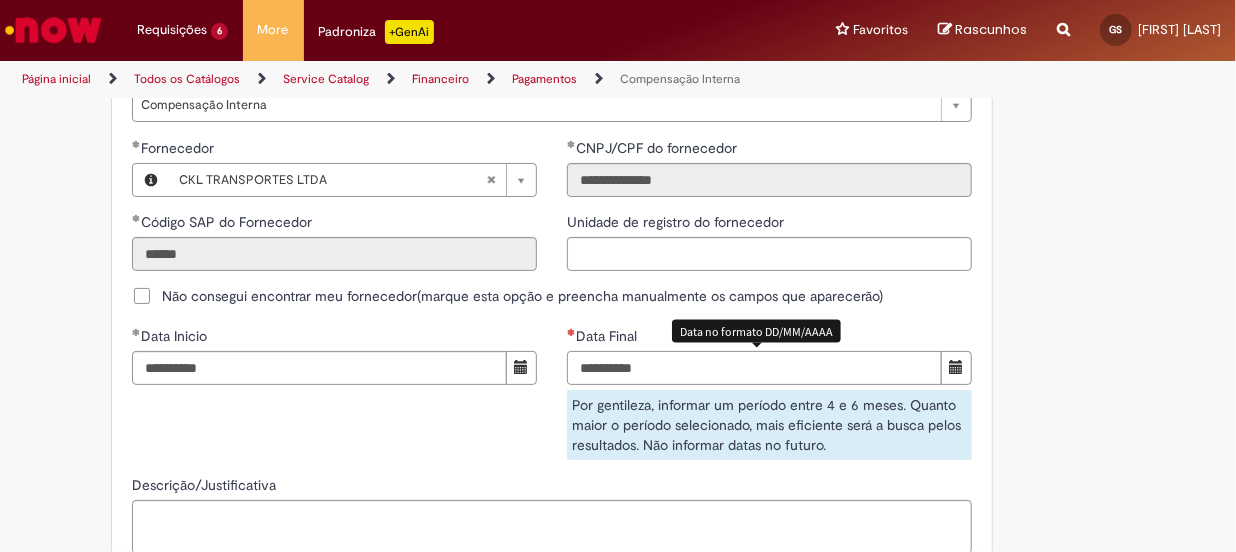 type on "**********" 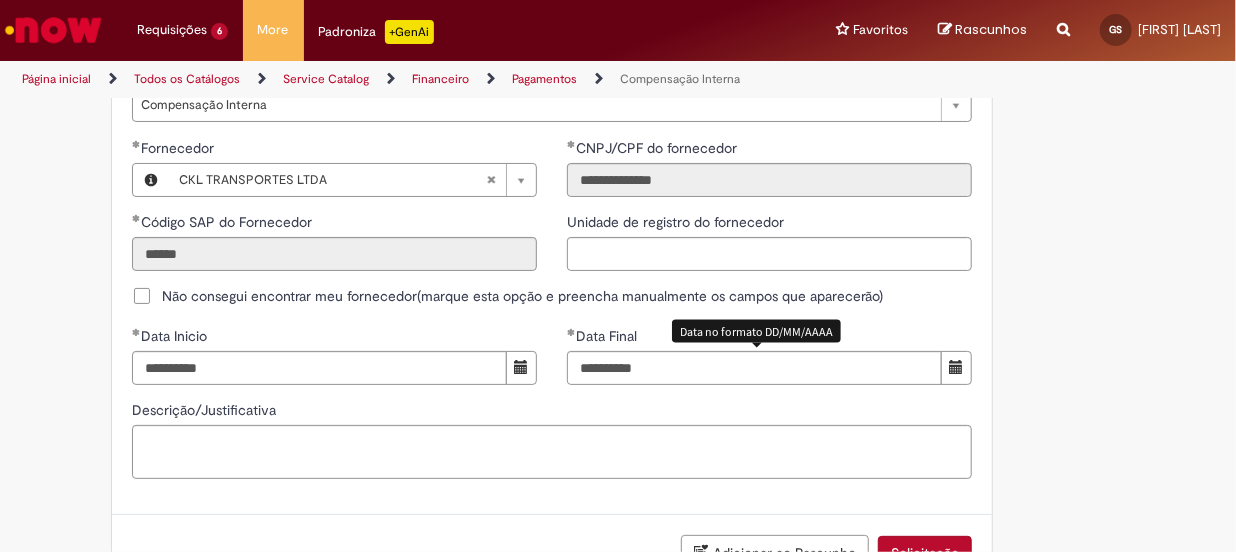 click on "**********" at bounding box center (552, 100) 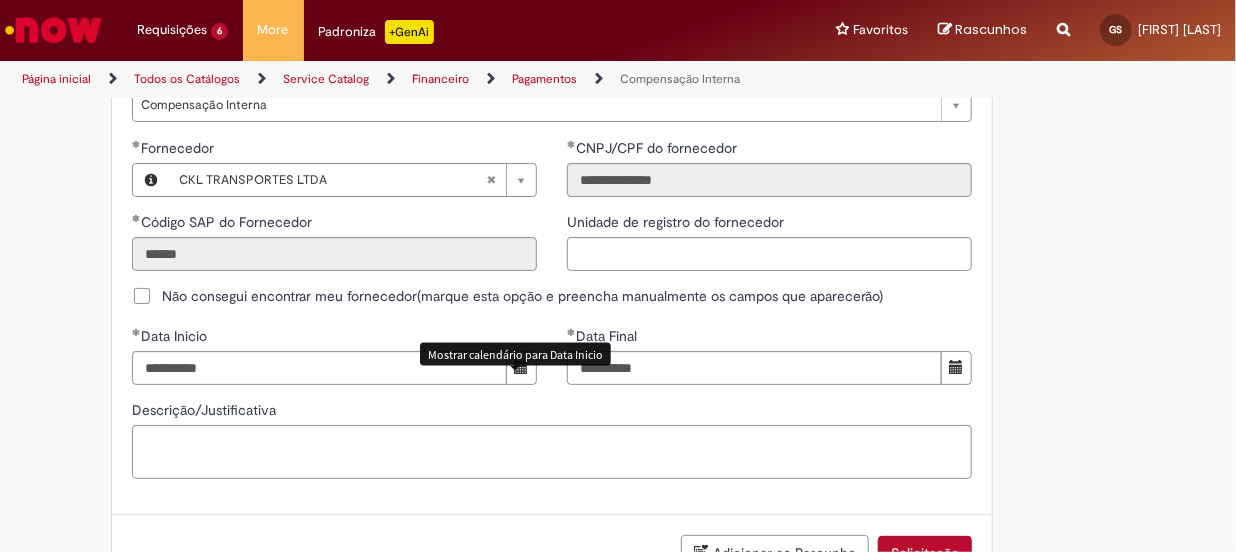 scroll, scrollTop: 1398, scrollLeft: 0, axis: vertical 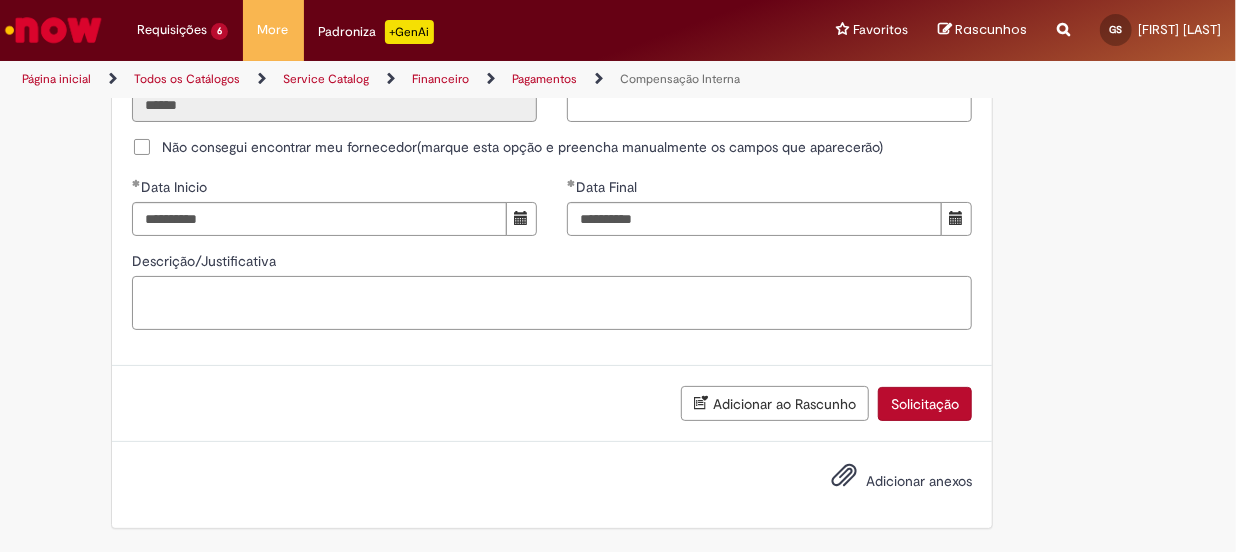 click on "Descrição/Justificativa" at bounding box center (552, 303) 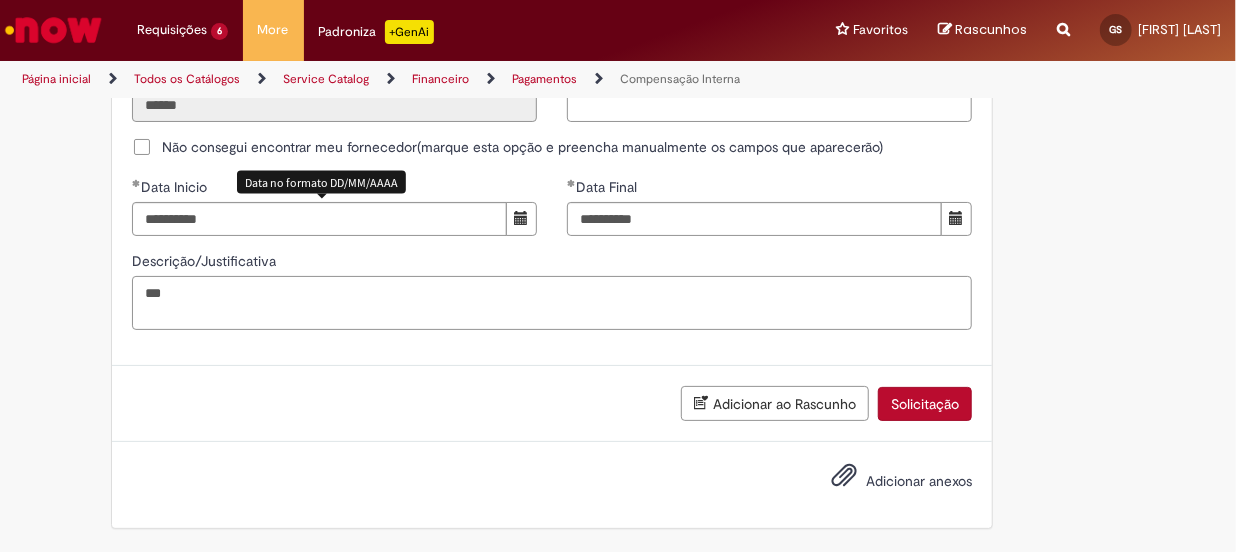 drag, startPoint x: 212, startPoint y: 292, endPoint x: 101, endPoint y: 292, distance: 111 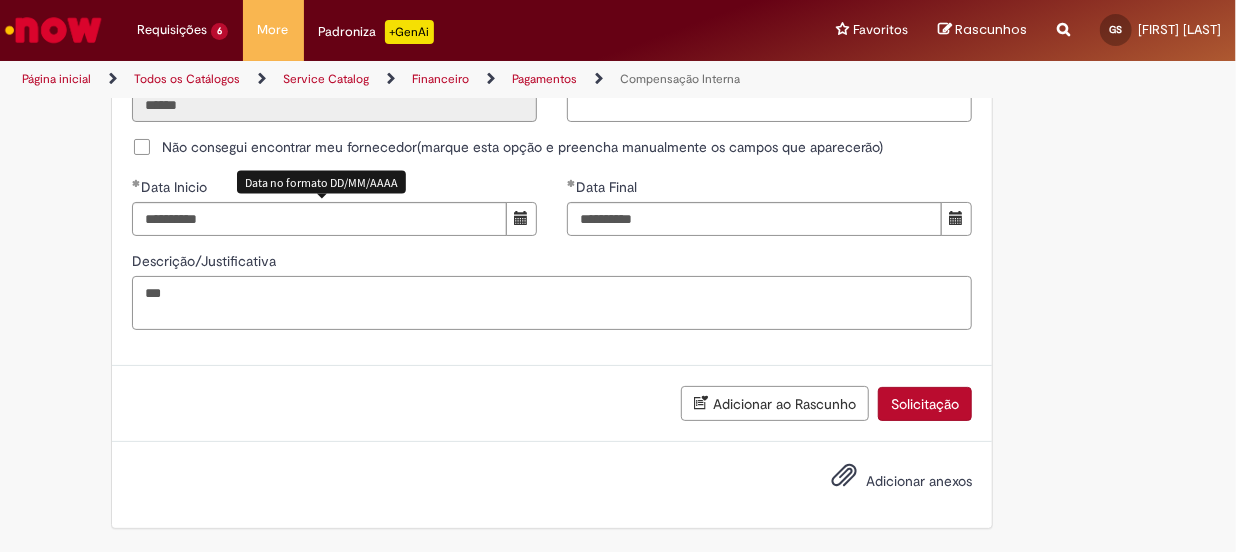 click on "Adicionar a Favoritos
Compensação Interna
Essa oferta refere-se a tratativa de documentos que foram usados em Encontro de Contas.
Bem vindo a oferta de Compensação interna!
Ao preencher o formulário abaixo, será gerado um relatório com as informações do Encontro de Contas realizado em nome de um fornecedor para o período selecionado.  Atenção!  Certifique-se de escolher corretamente o período para garantir que a solução automática seja precisa.
Importante: Caso as informações enviadas pela automação não seja suficiente, você pode continuar o atendimento pelo chat do chamado, e um analista estará disponível para ajudá-lo o mais rápido possível.
Para realizar sua solicitação, siga as instruções abaixo:
Esta oferta é exclusiva para temas relacionados à  Compensação Interna . Você poderá:" at bounding box center (520, -363) 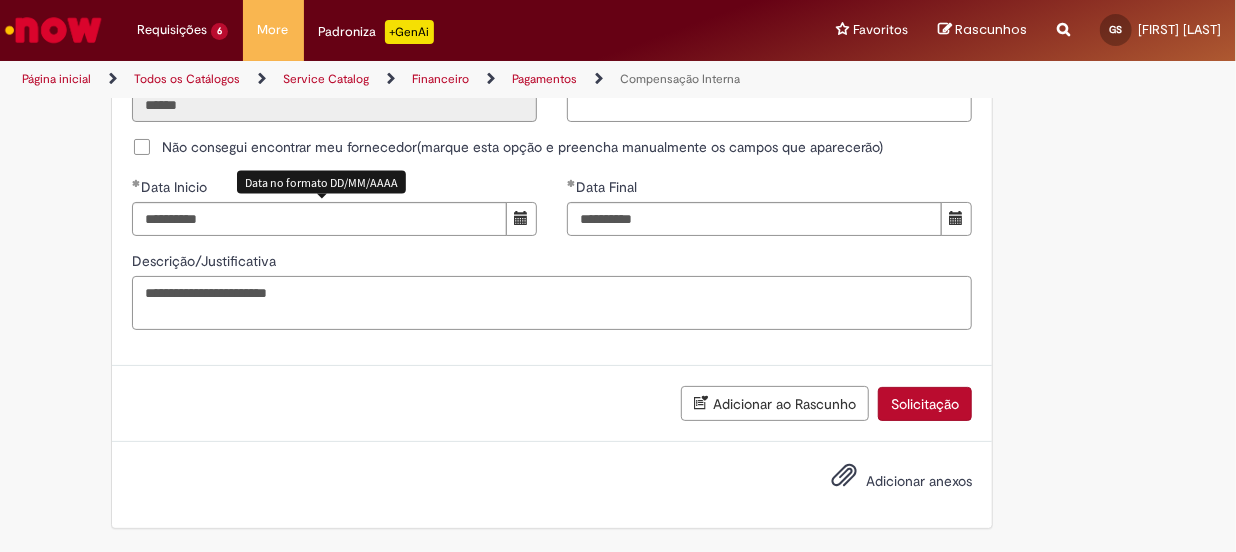 paste on "**********" 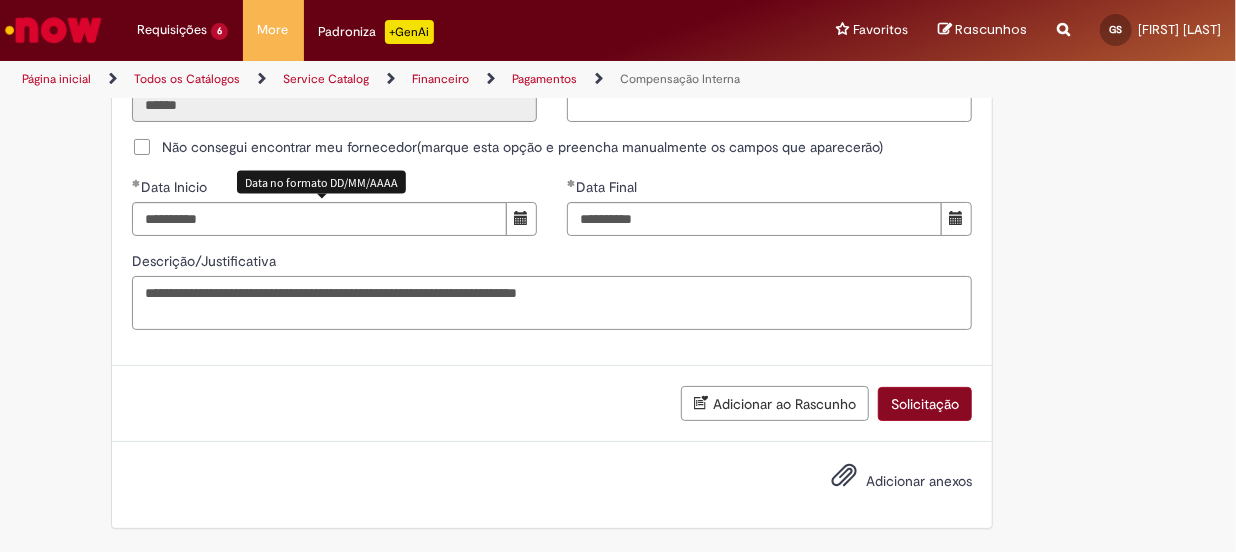 type on "**********" 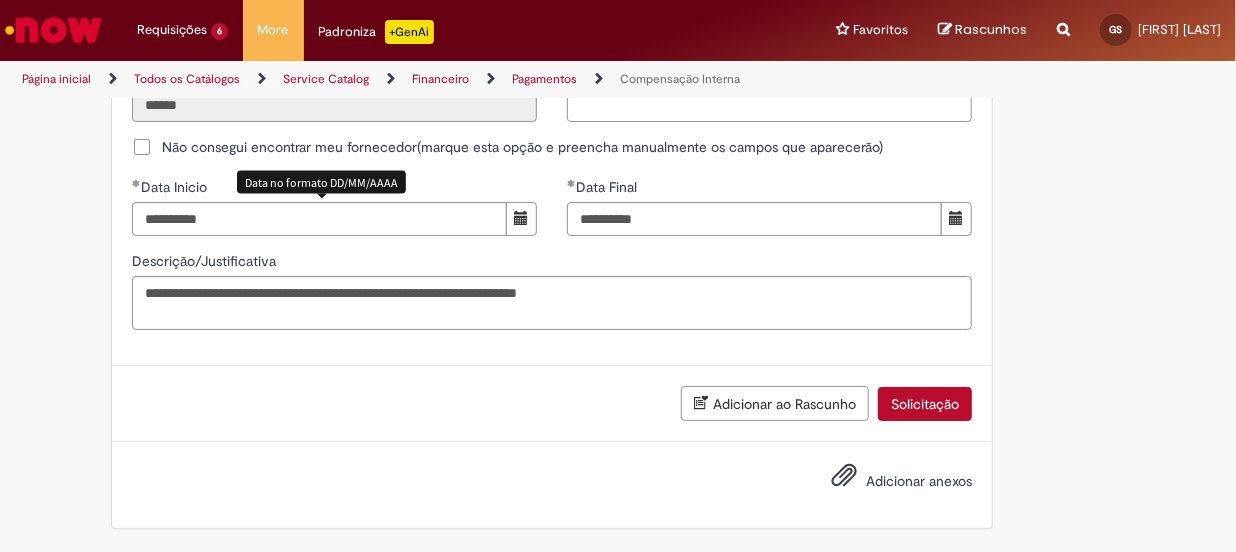 click on "Solicitação" at bounding box center [925, 404] 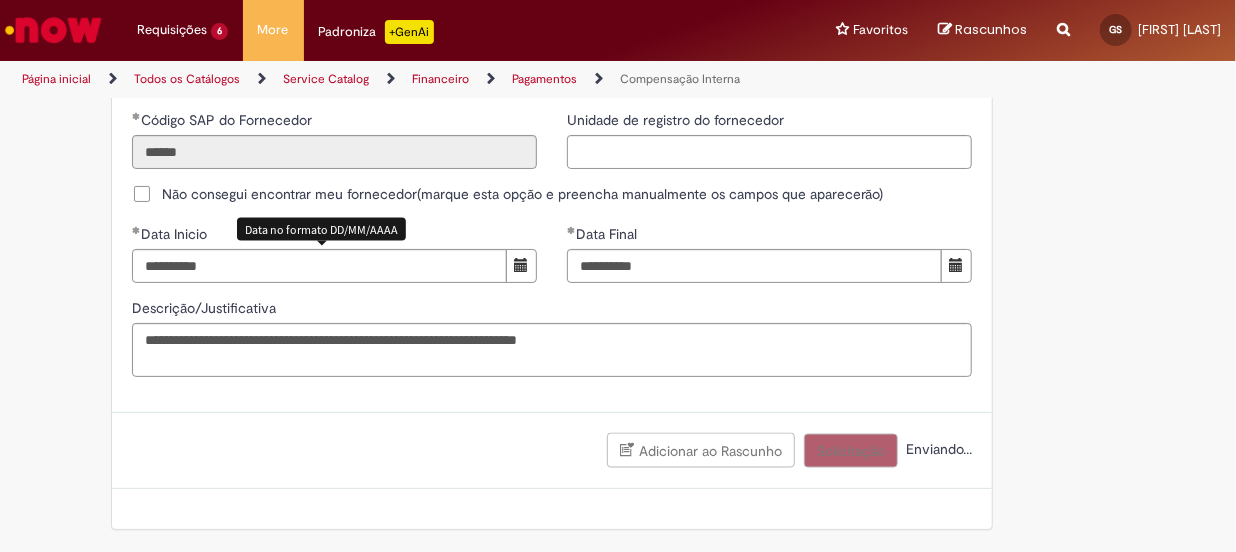 scroll, scrollTop: 1351, scrollLeft: 0, axis: vertical 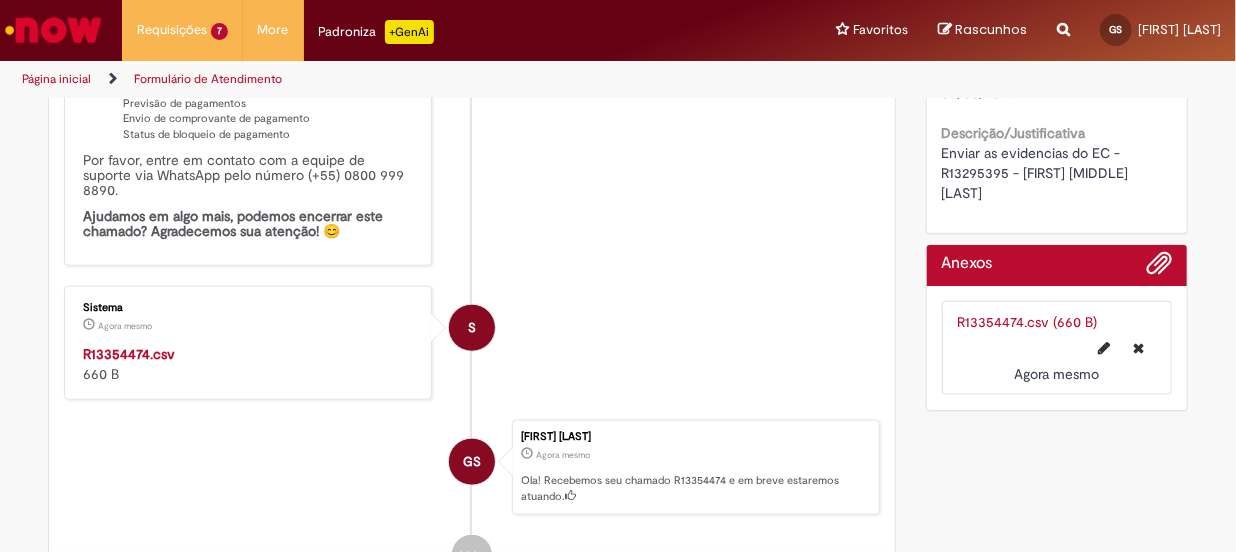 click on "R13354474.csv" at bounding box center [129, 354] 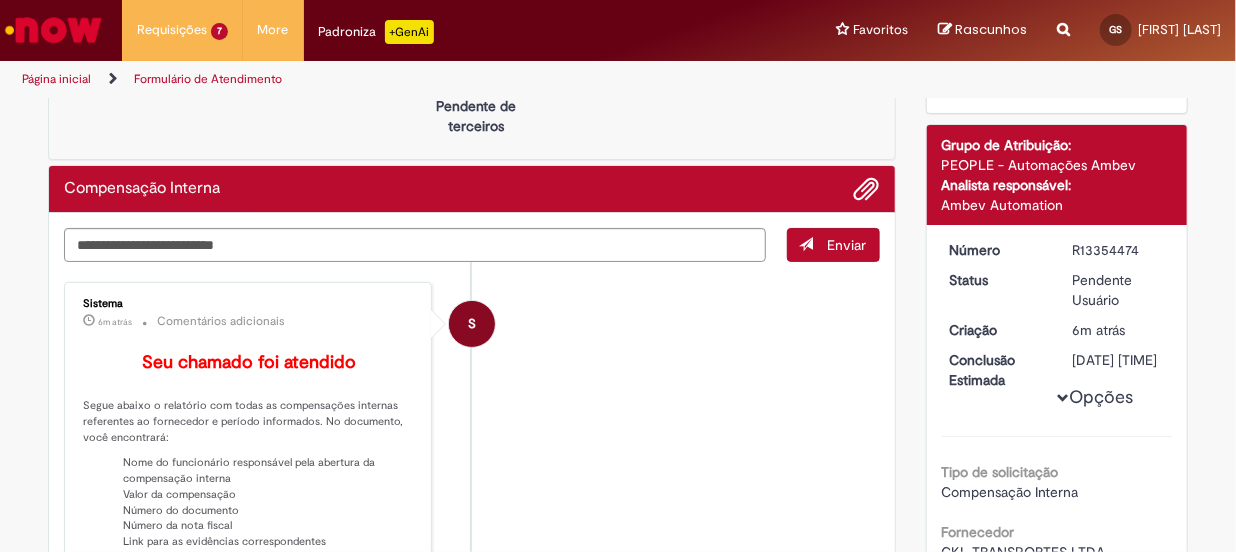 scroll, scrollTop: 0, scrollLeft: 0, axis: both 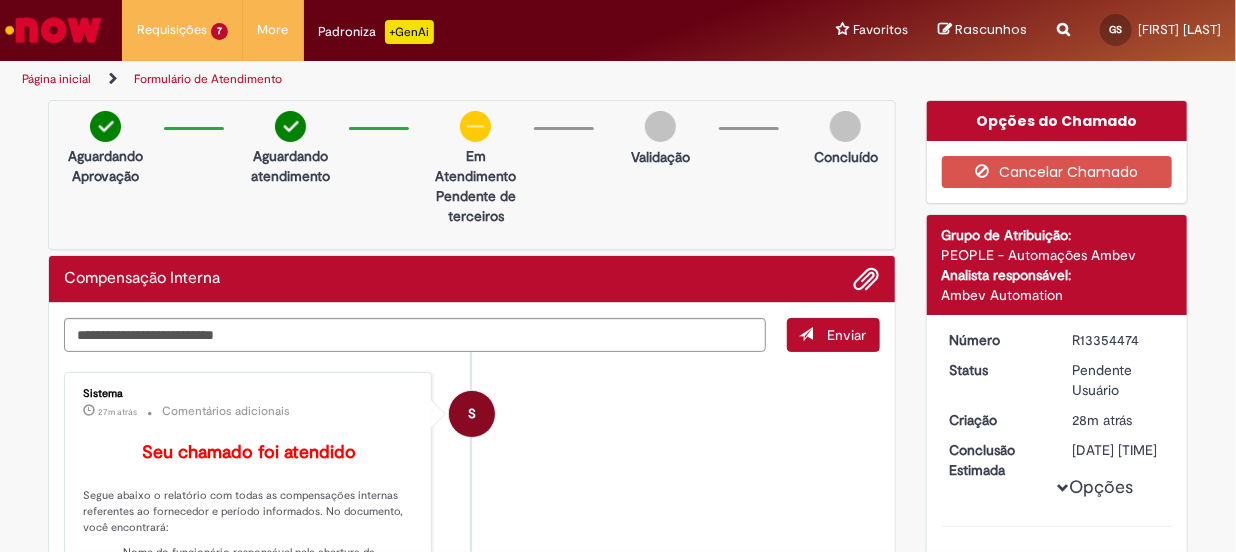 click at bounding box center [53, 30] 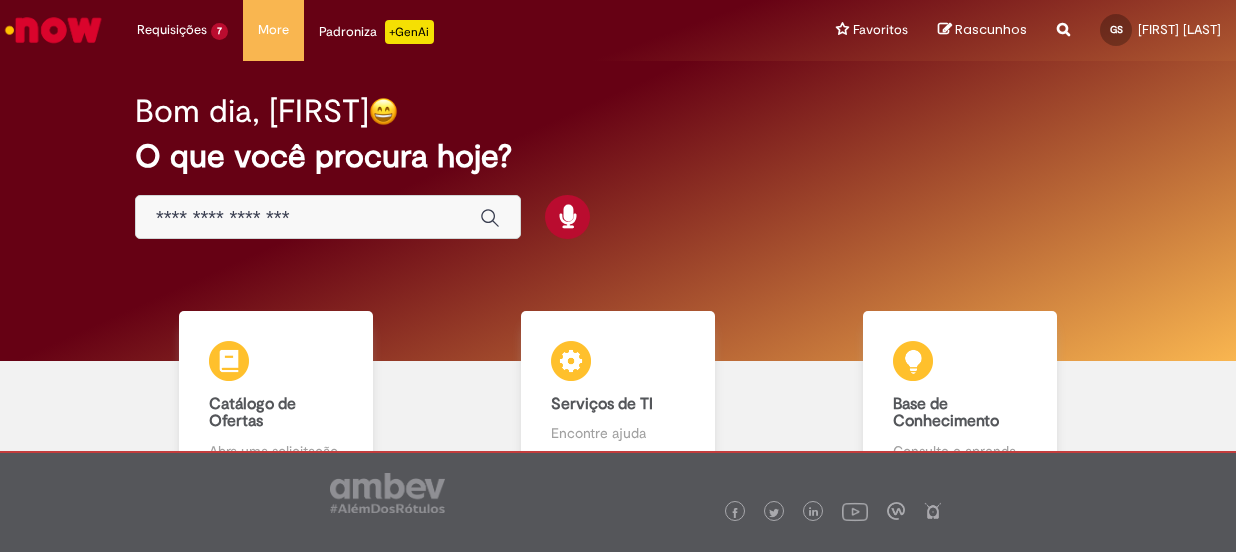 scroll, scrollTop: 0, scrollLeft: 0, axis: both 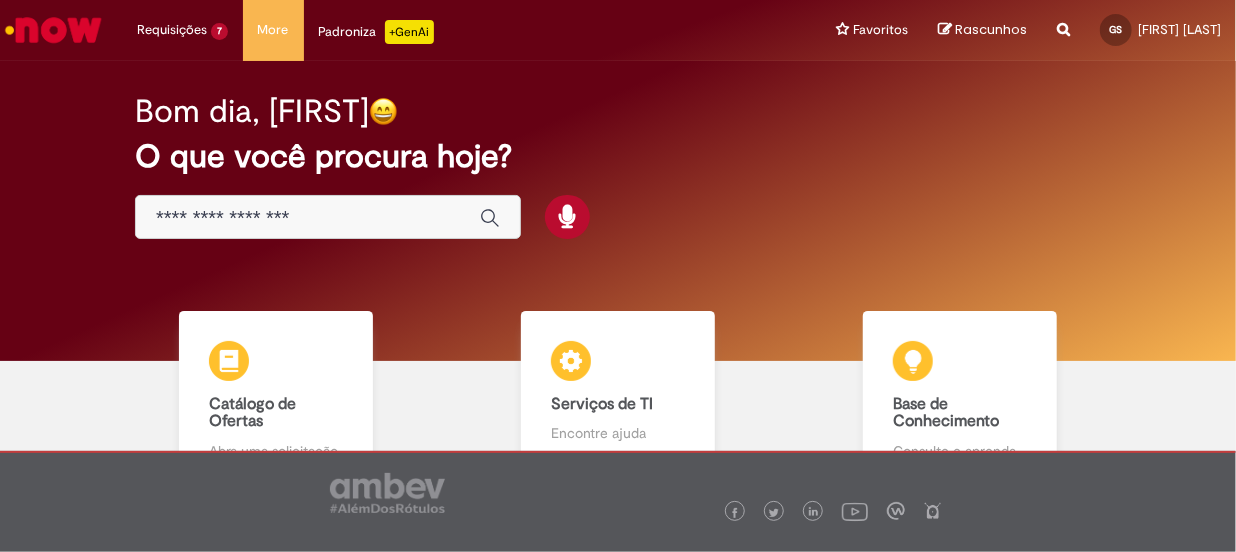 click on "Catálogo de Ofertas
Catálogo de Ofertas
Abra uma solicitação" at bounding box center [276, 396] 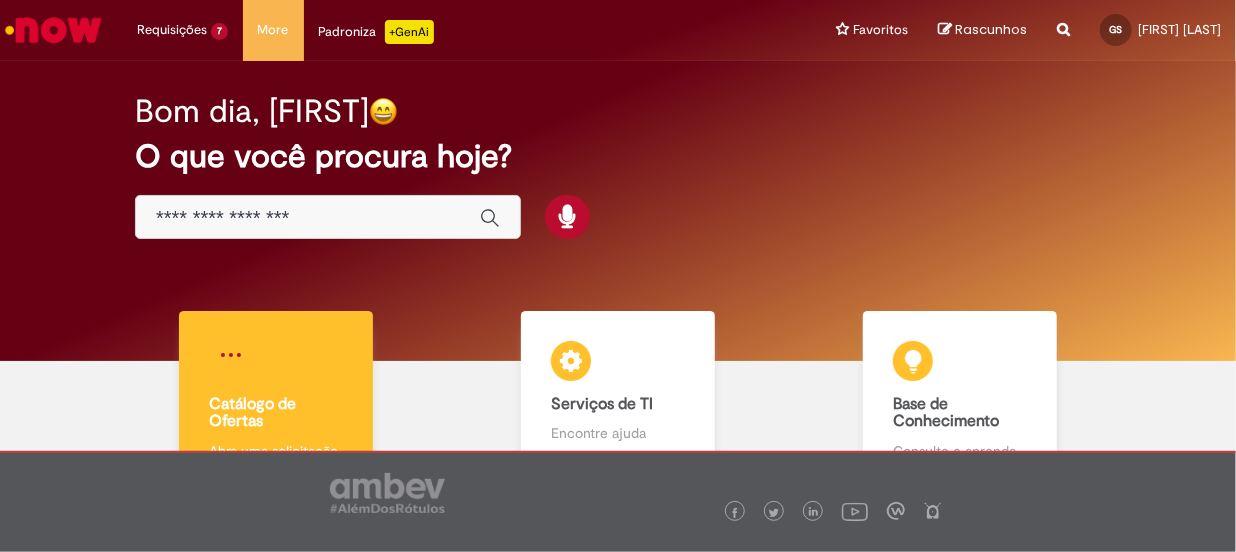 click on "Catálogo de Ofertas
Catálogo de Ofertas
Abra uma solicitação" at bounding box center (275, 396) 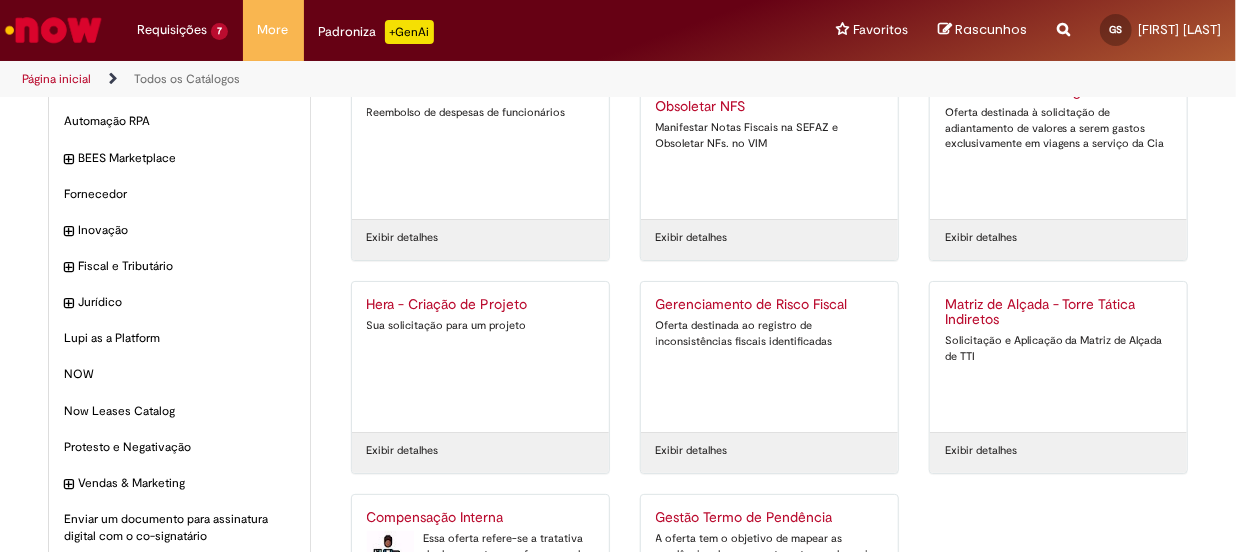 scroll, scrollTop: 244, scrollLeft: 0, axis: vertical 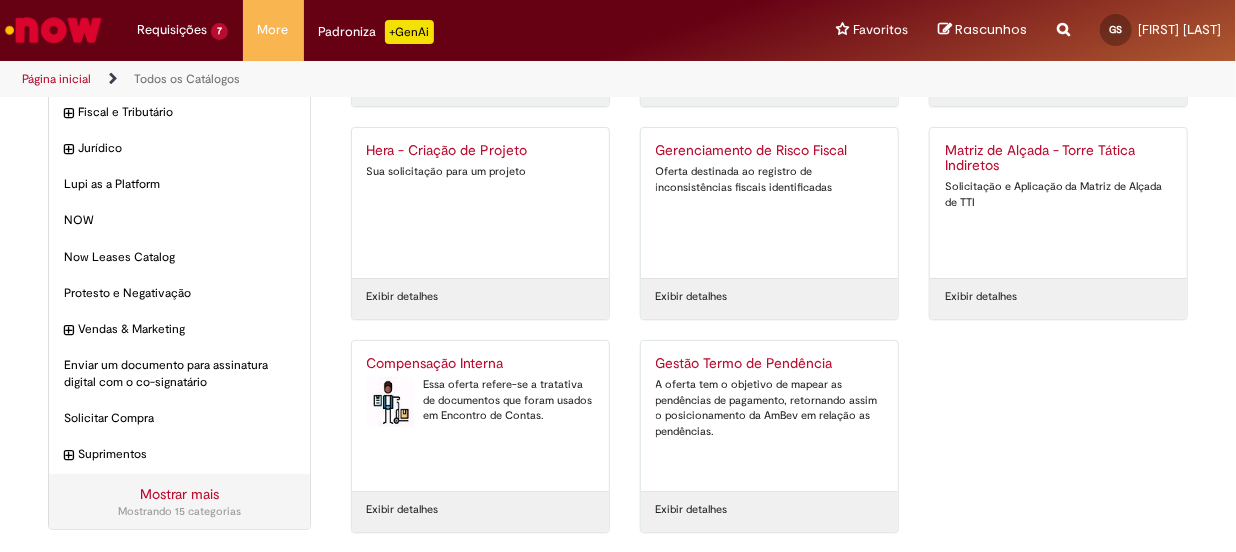 click on "Compensação Interna" at bounding box center [480, 364] 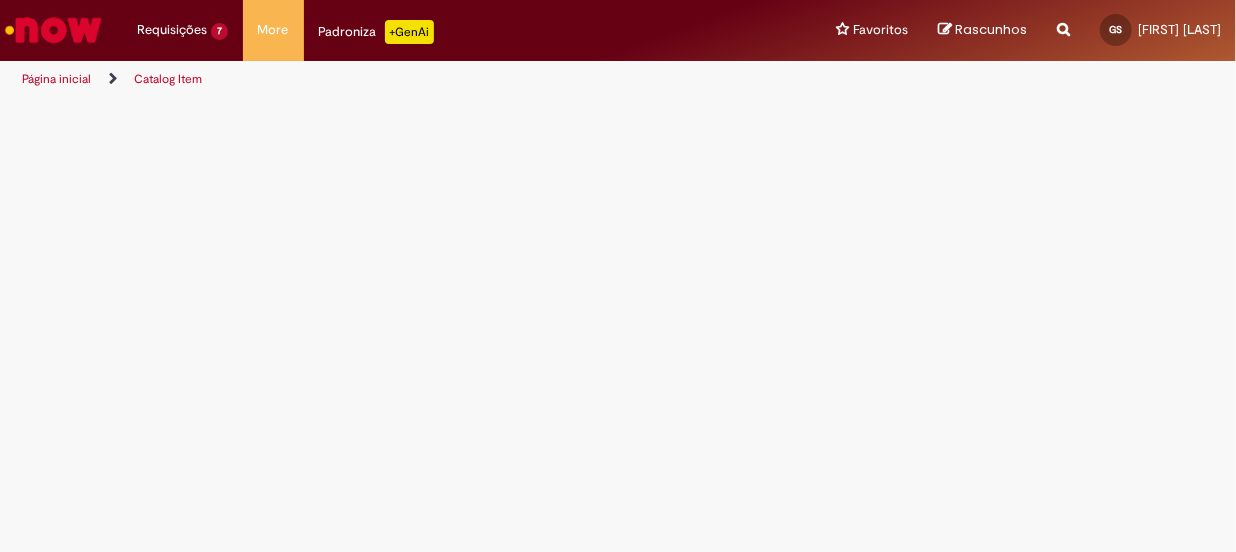 scroll, scrollTop: 0, scrollLeft: 0, axis: both 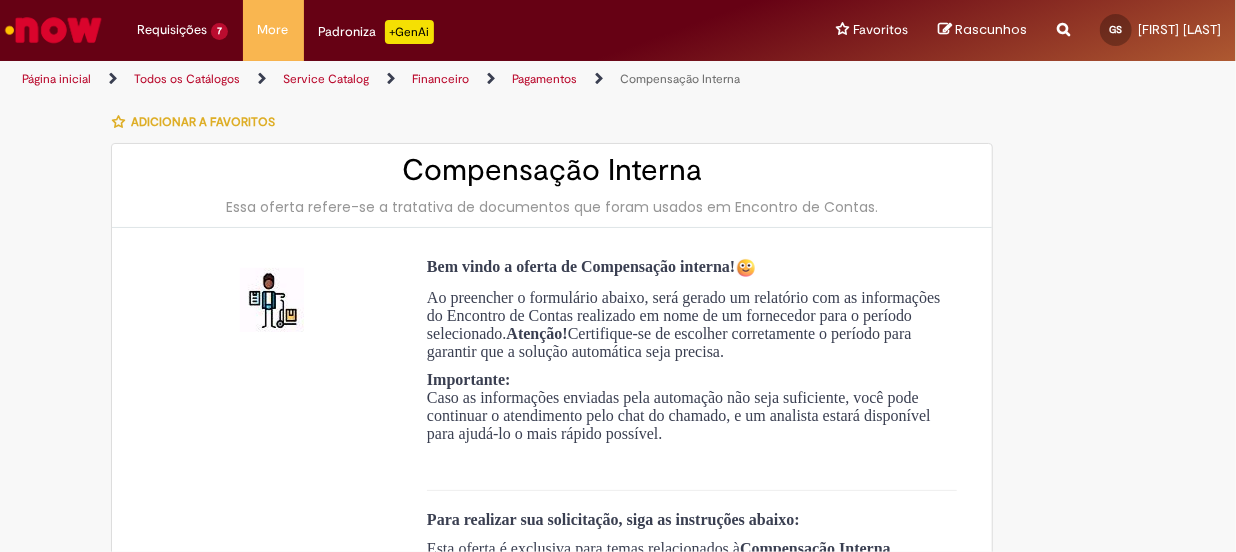type on "**********" 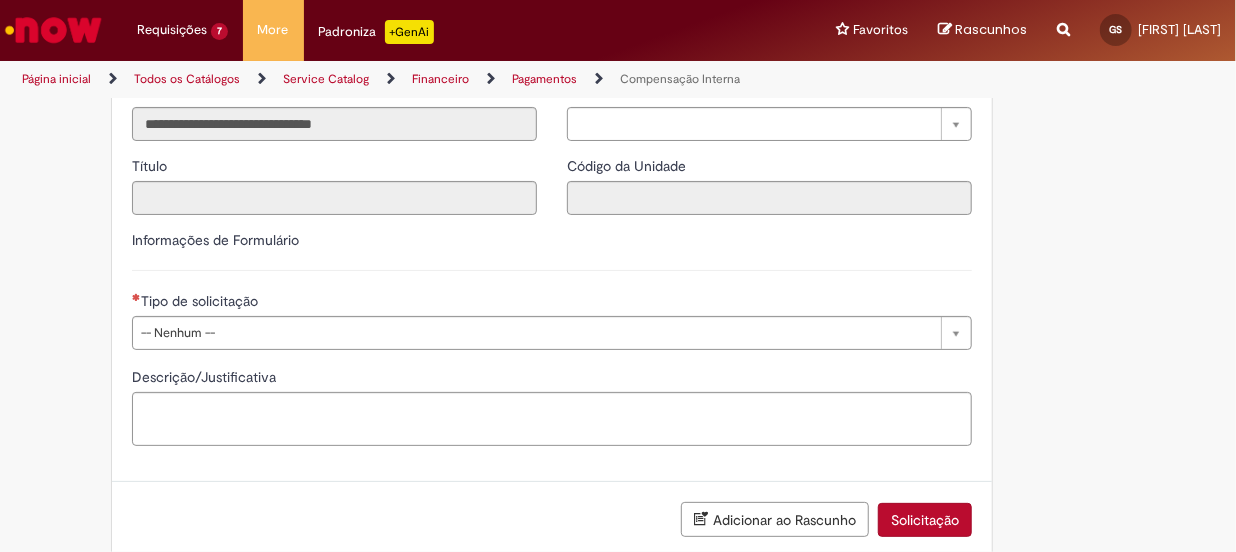 scroll, scrollTop: 1137, scrollLeft: 0, axis: vertical 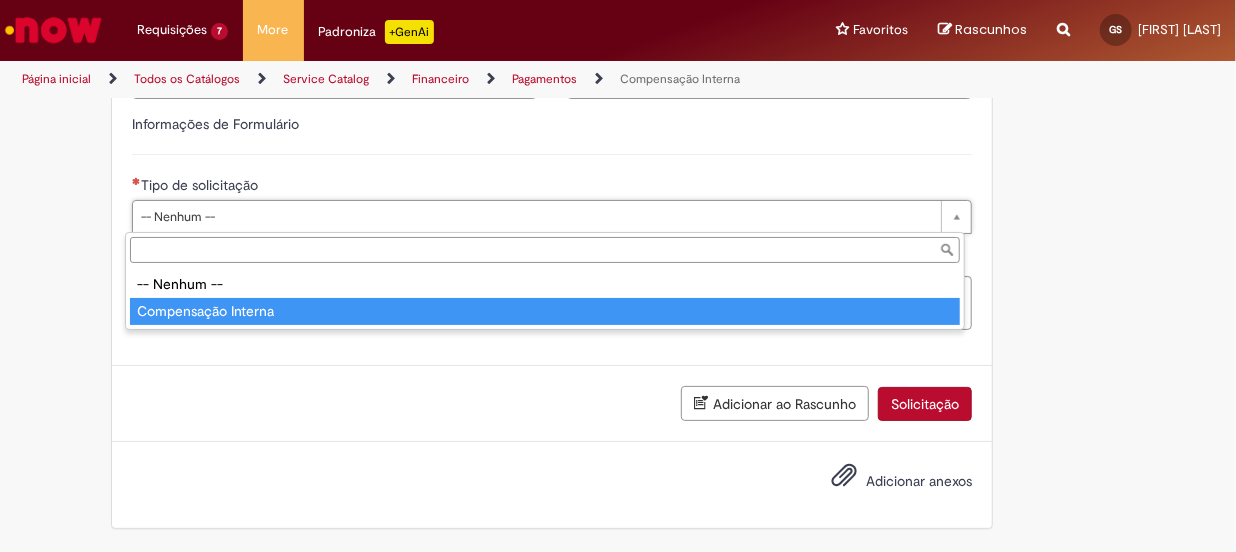 type on "**********" 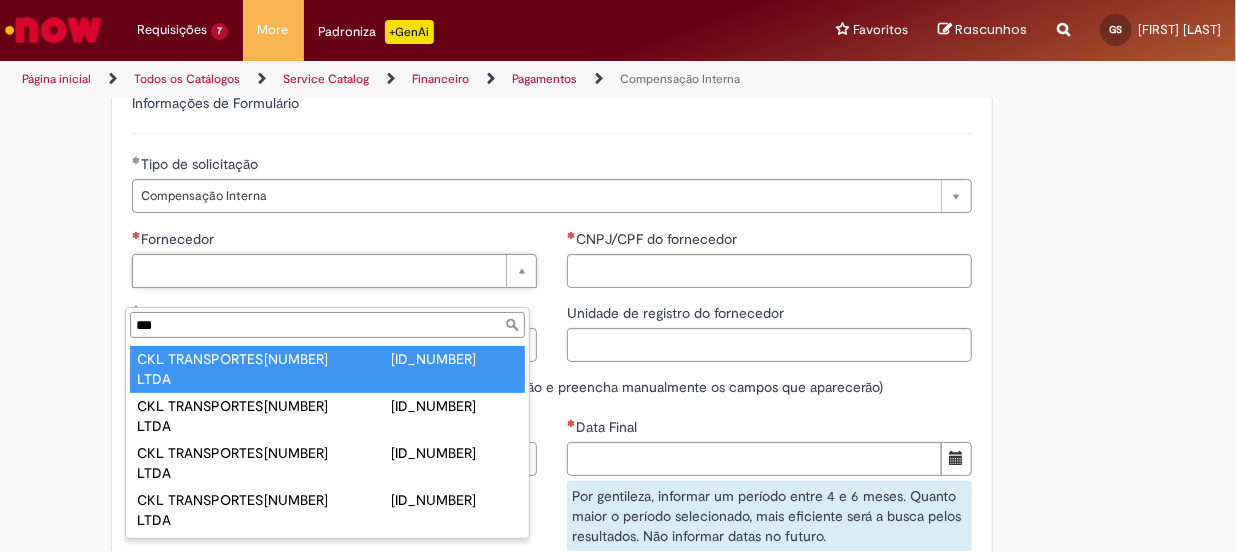 type on "***" 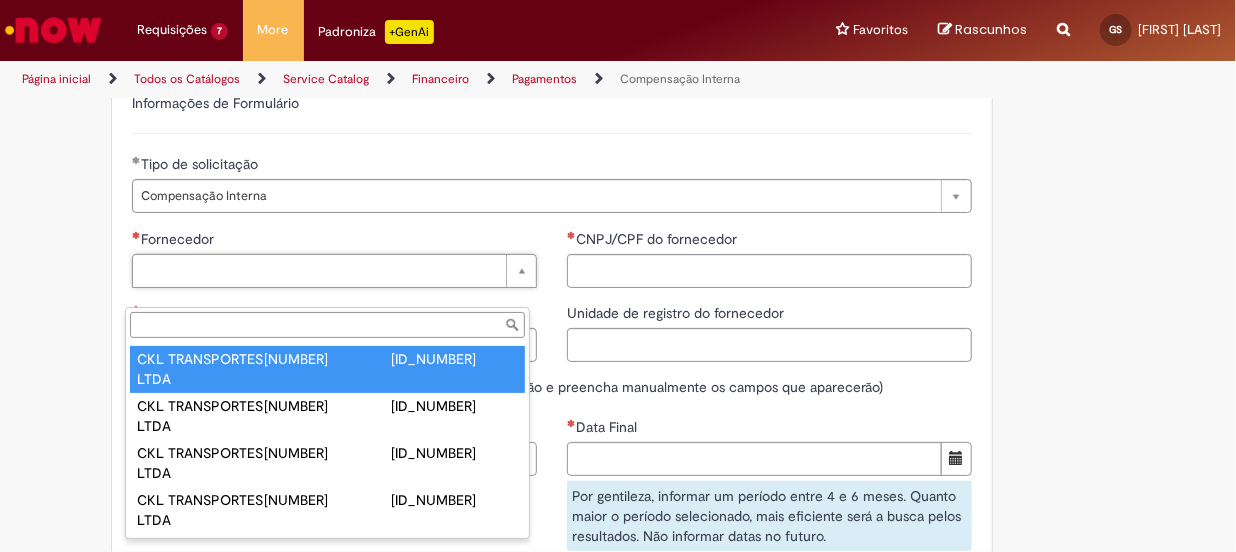 type on "******" 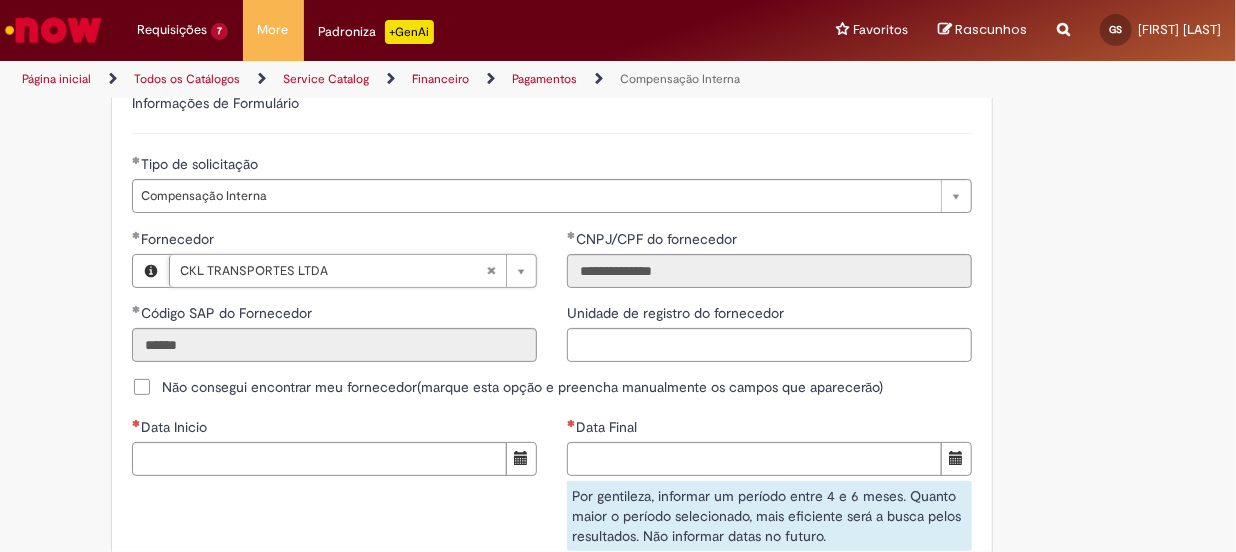 scroll, scrollTop: 1228, scrollLeft: 0, axis: vertical 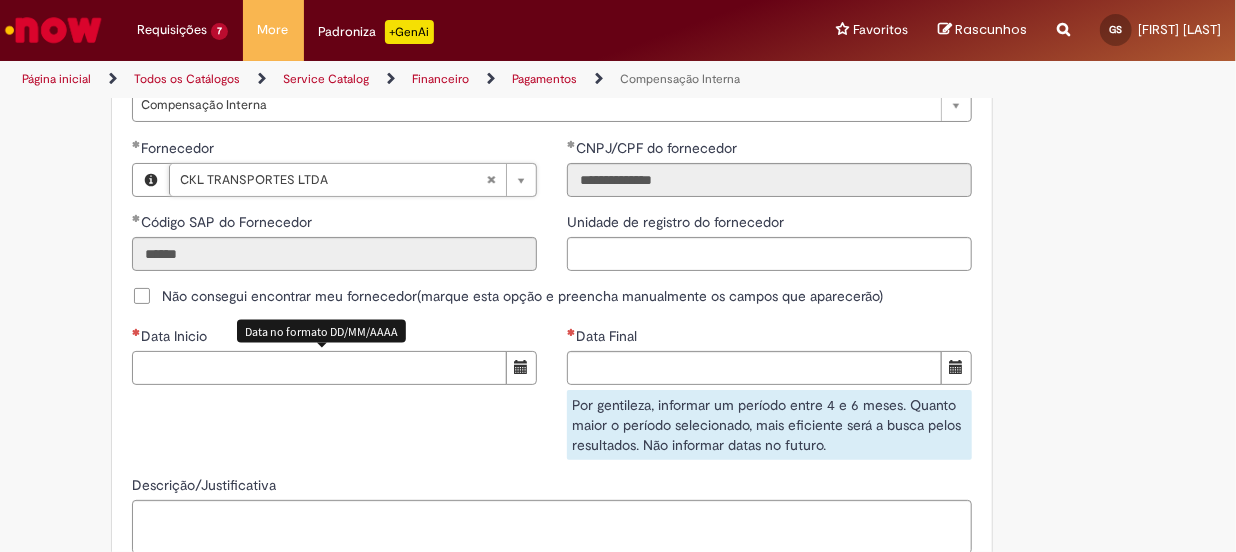click on "Data Inicio" at bounding box center (319, 368) 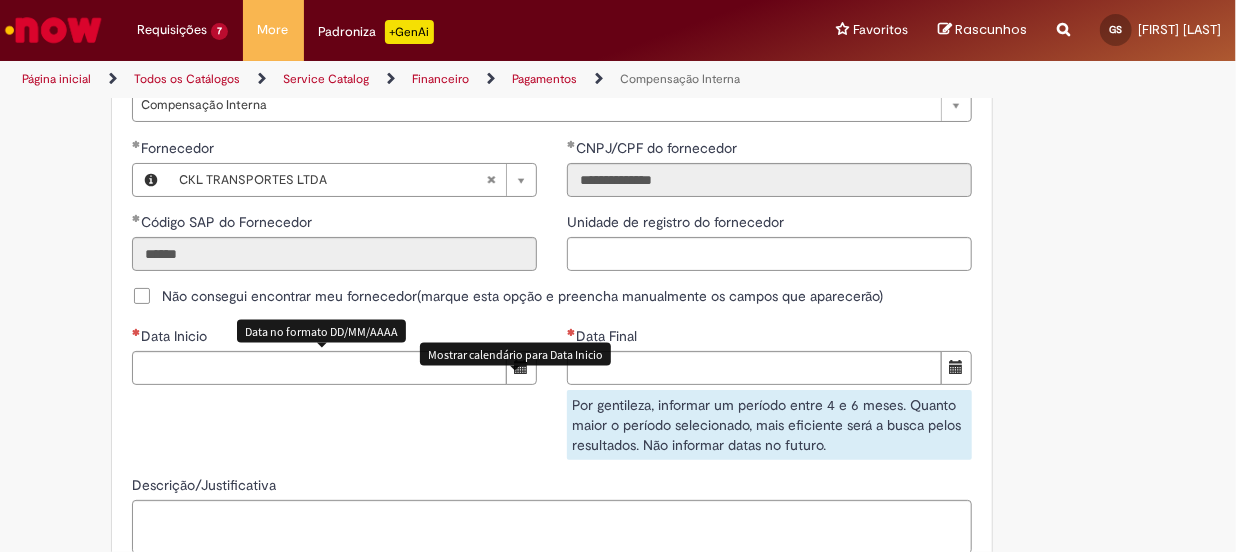 click at bounding box center [521, 367] 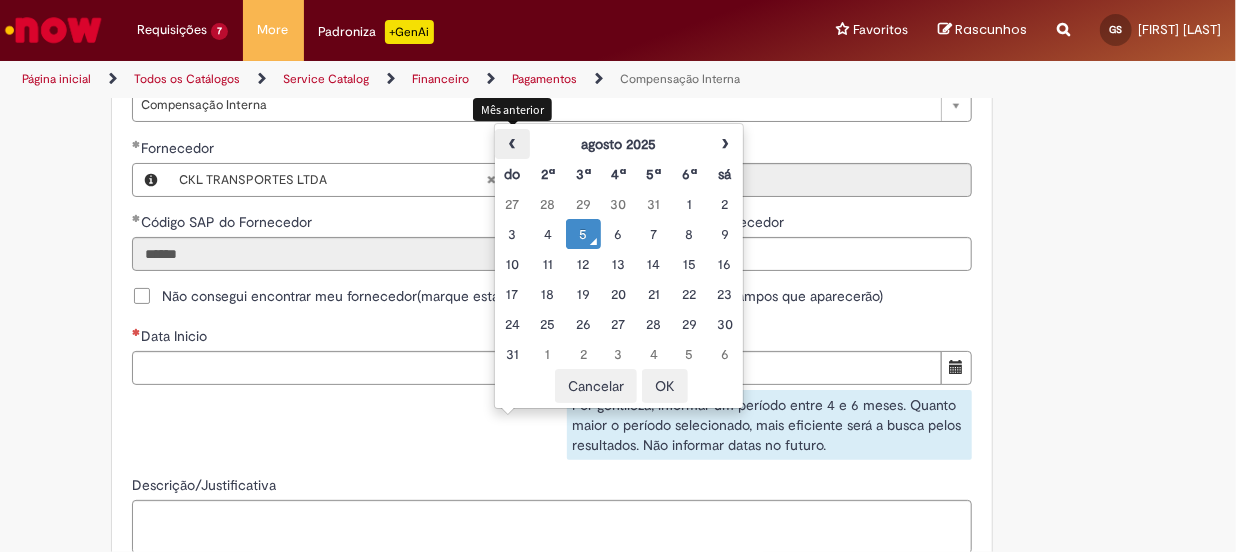 click on "‹" at bounding box center (512, 144) 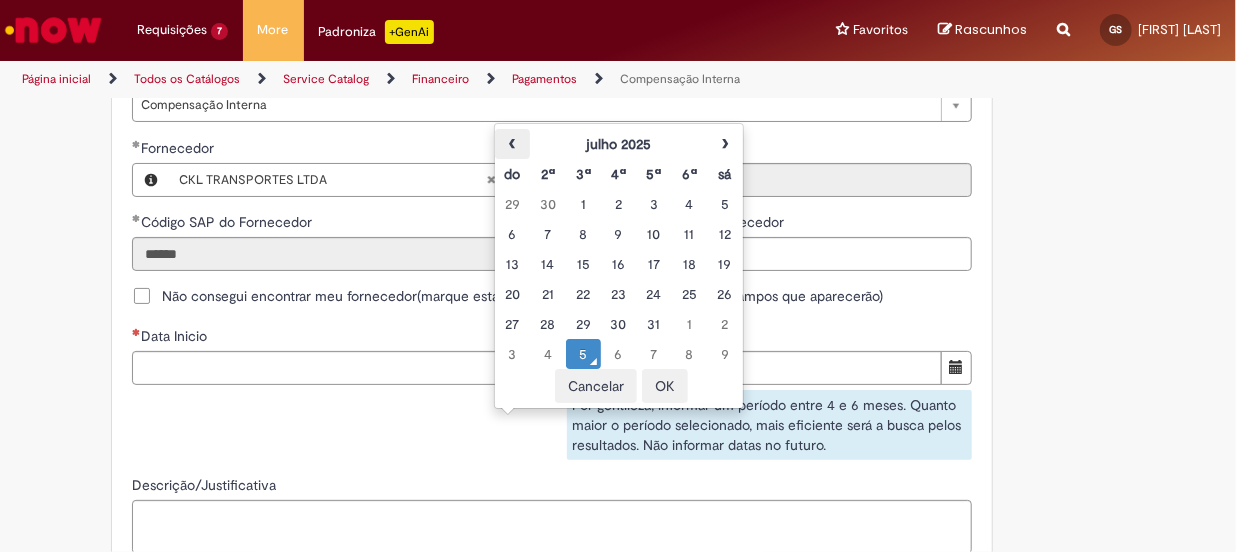 click on "‹" at bounding box center [512, 144] 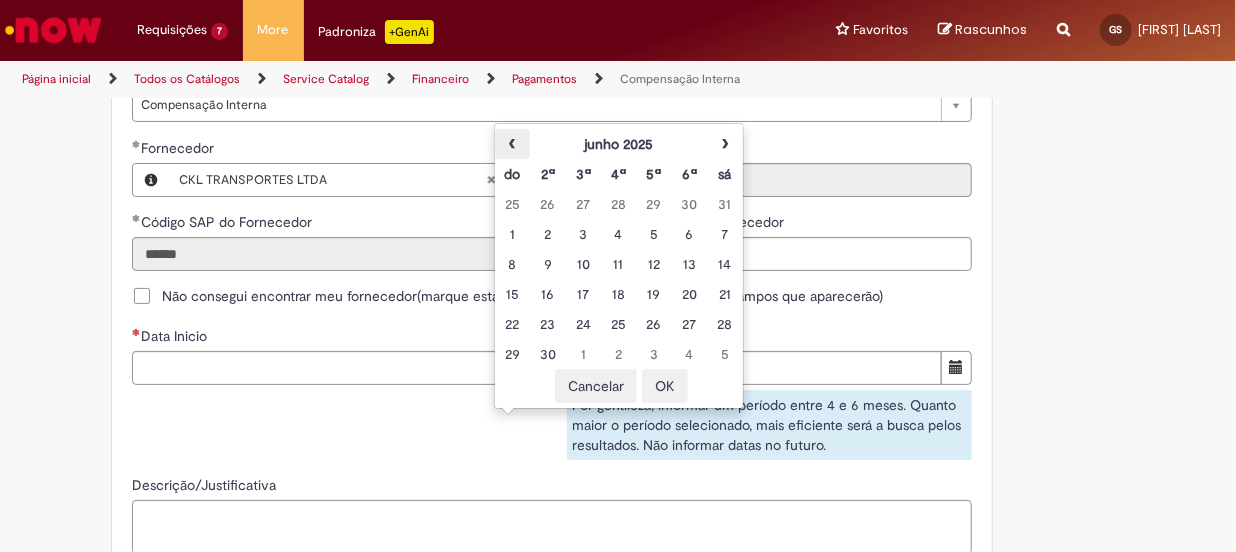 click on "‹" at bounding box center (512, 144) 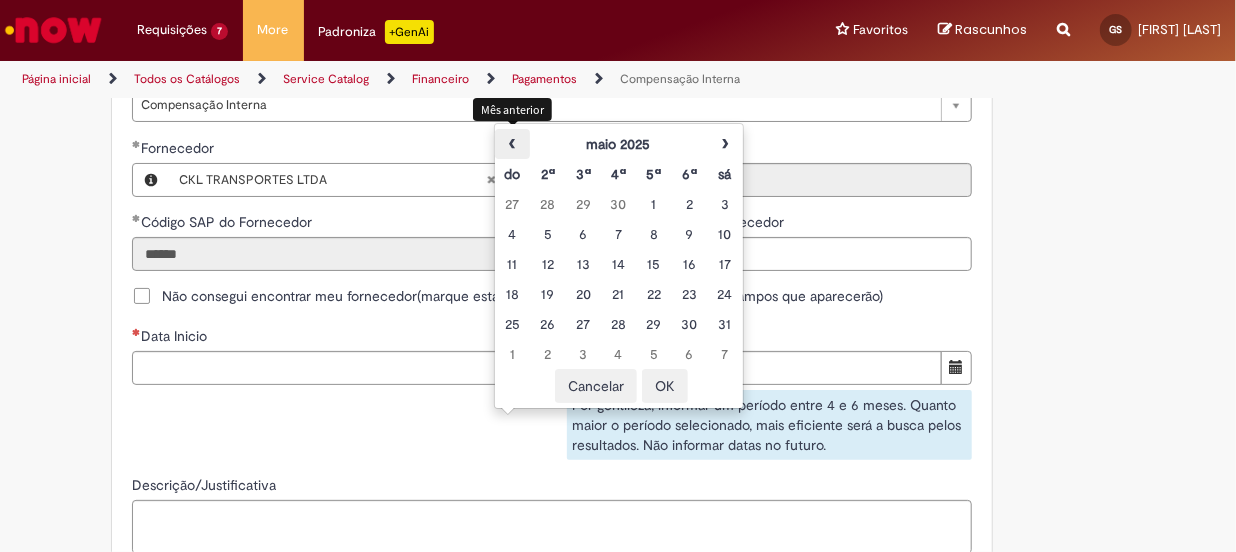 click on "‹" at bounding box center (512, 144) 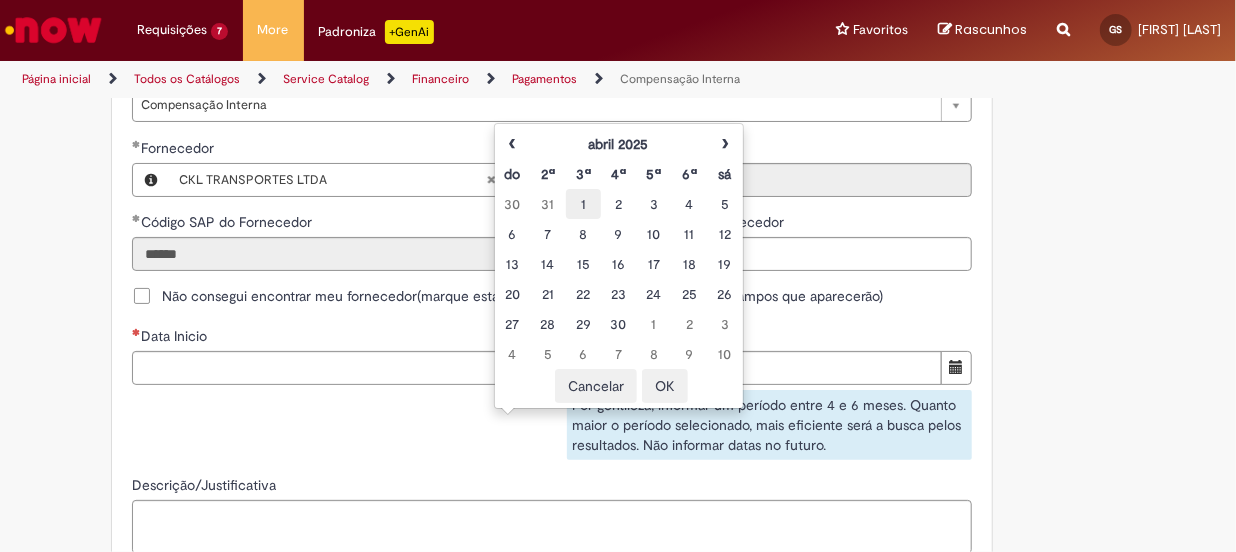 click on "1" at bounding box center (583, 204) 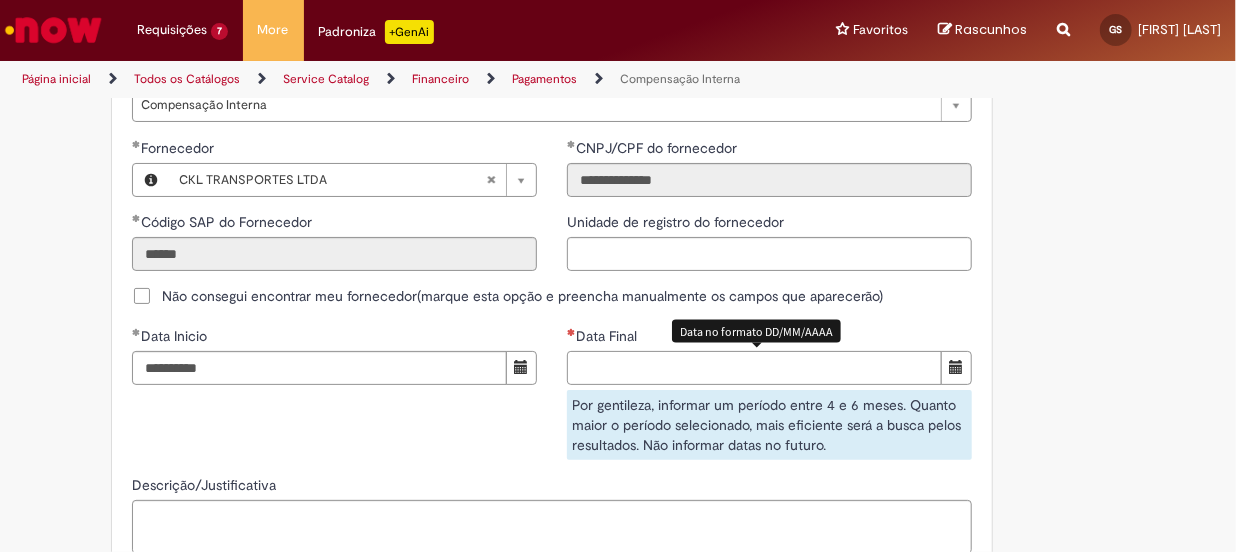 click on "Data Final" at bounding box center [754, 368] 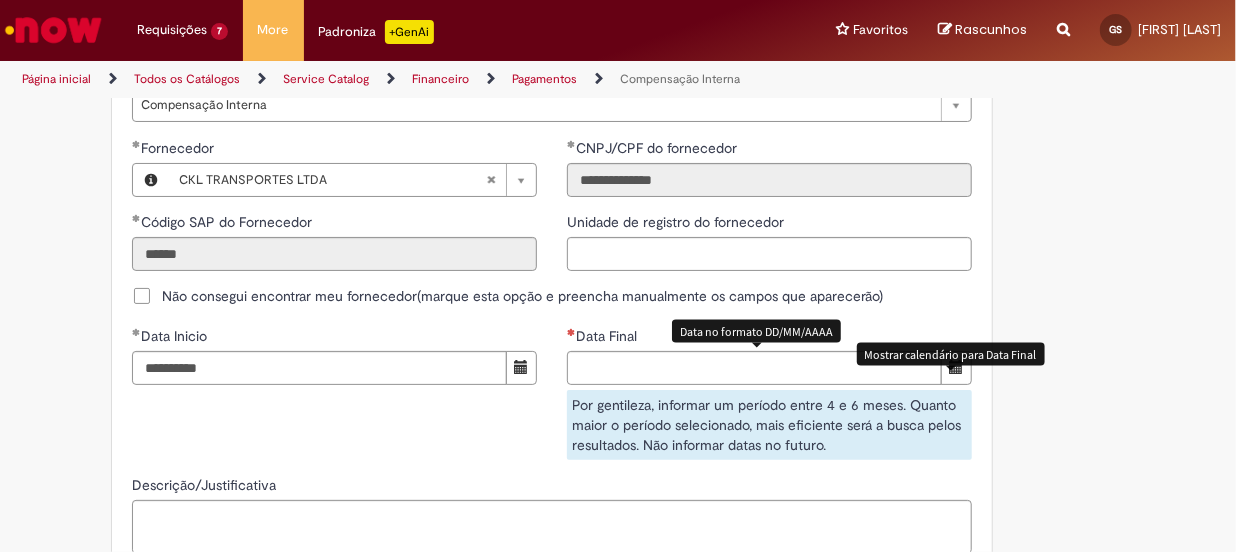 click at bounding box center [956, 368] 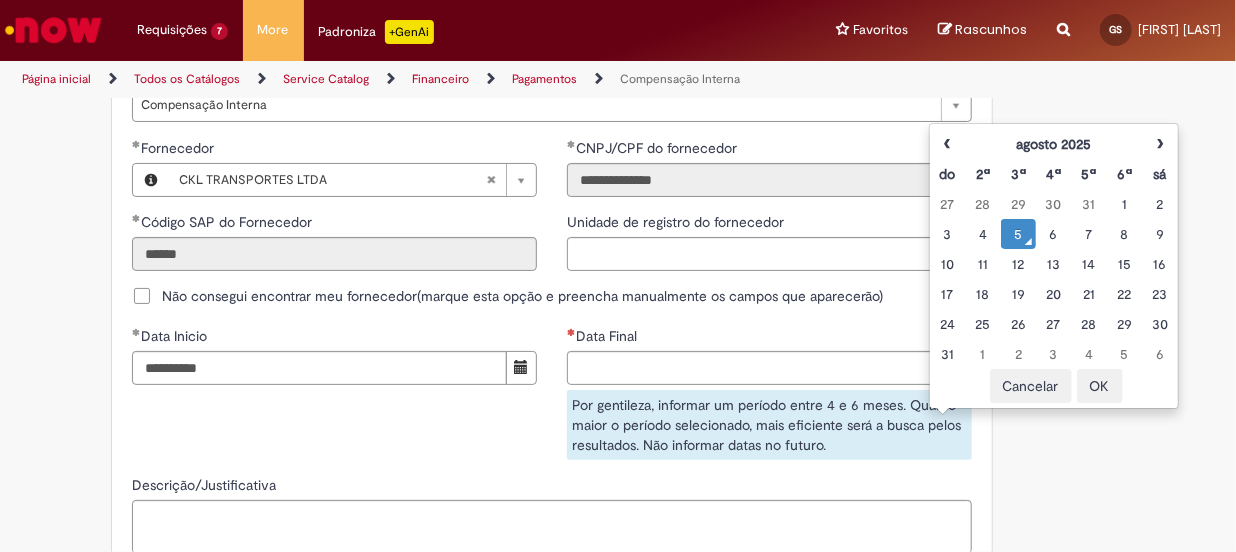 click on "5" at bounding box center (1018, 234) 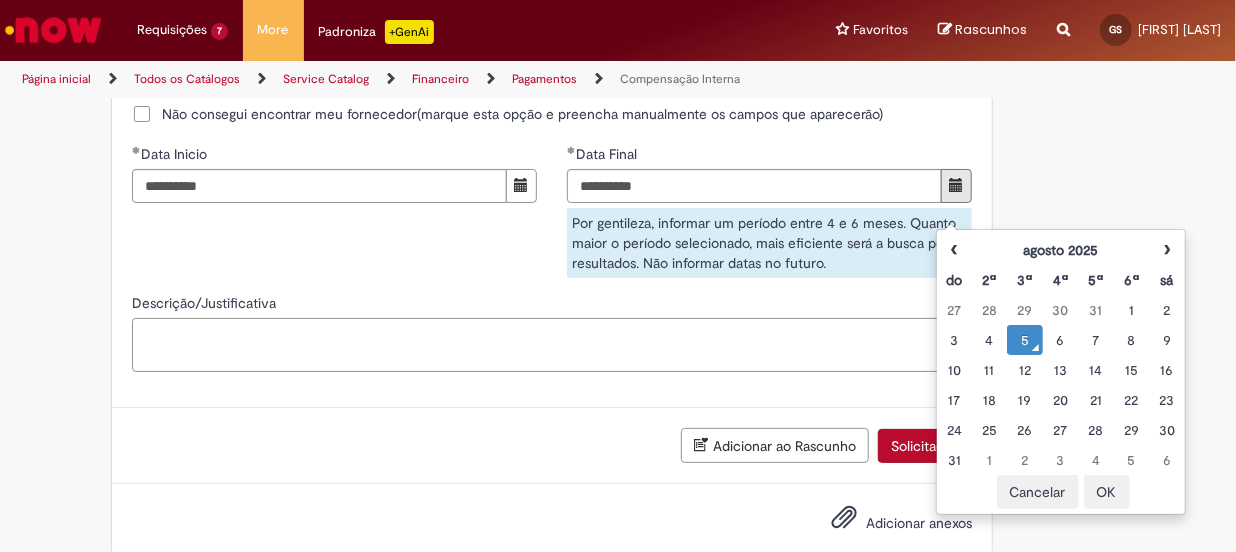 click on "**********" at bounding box center [552, -44] 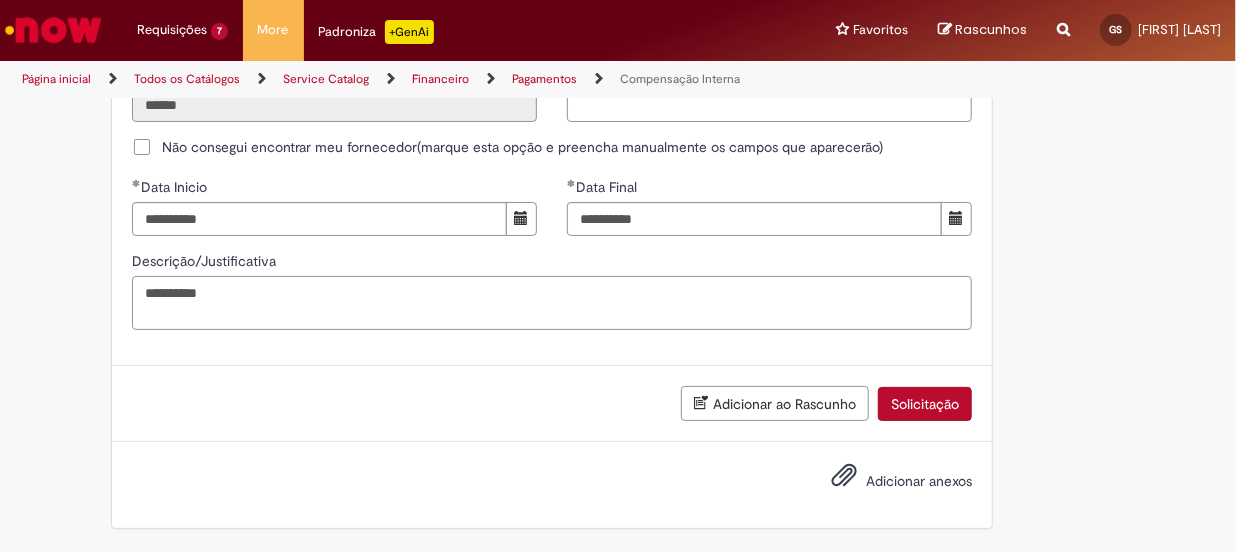paste on "**********" 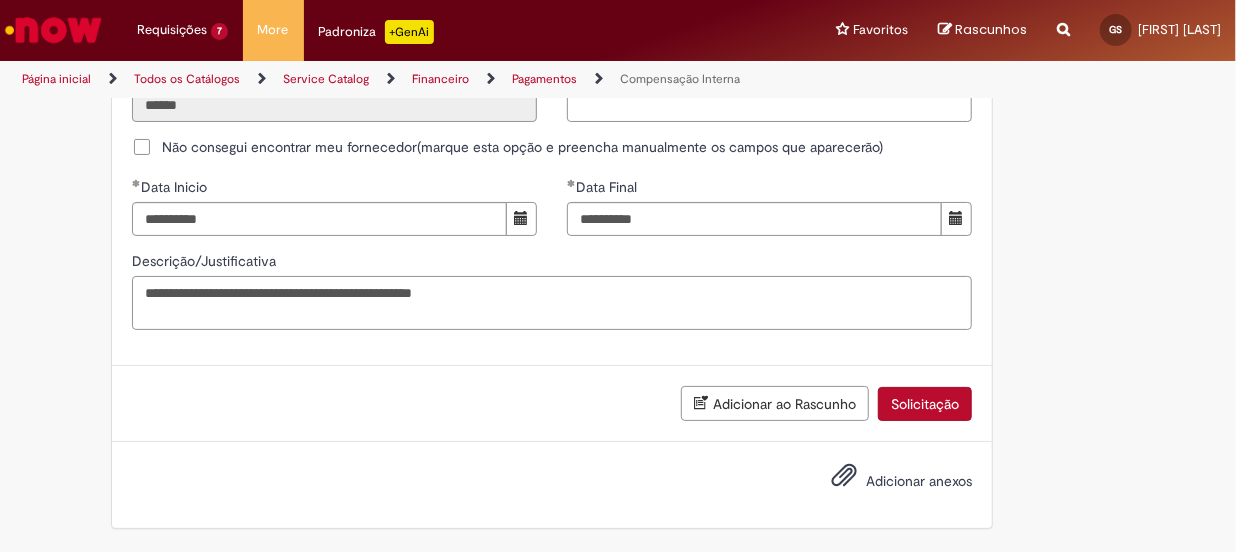 type on "**********" 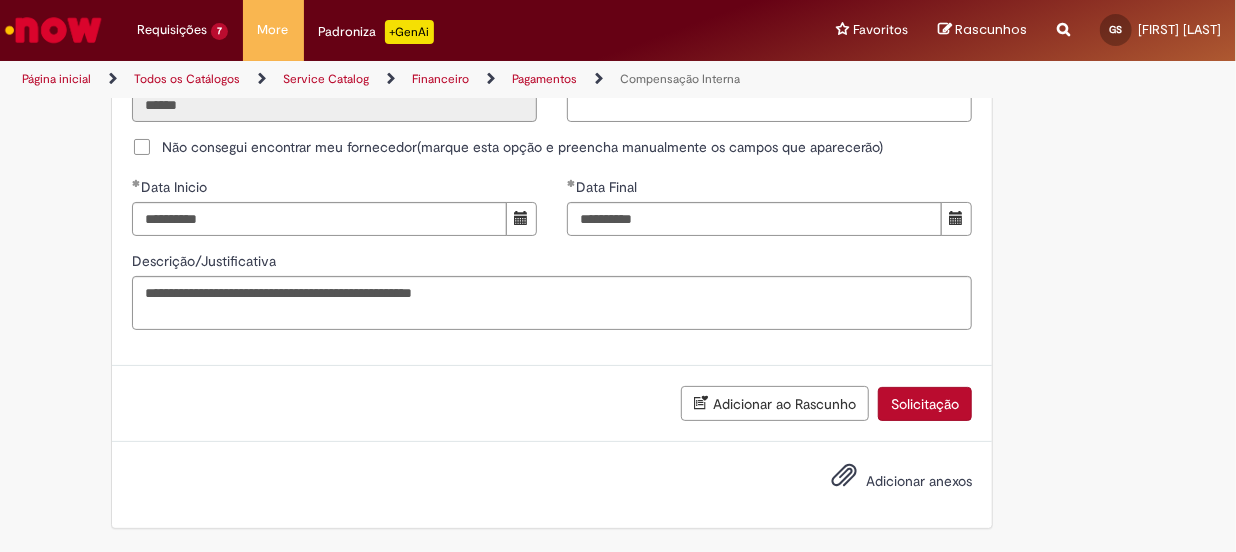 click on "Solicitação" at bounding box center (925, 404) 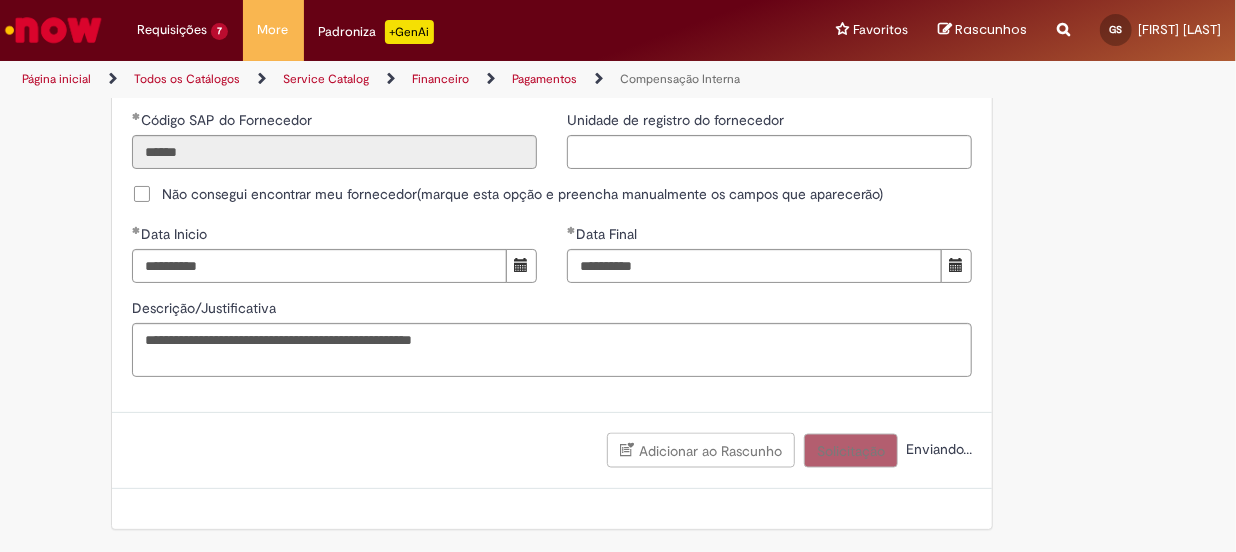 scroll, scrollTop: 1351, scrollLeft: 0, axis: vertical 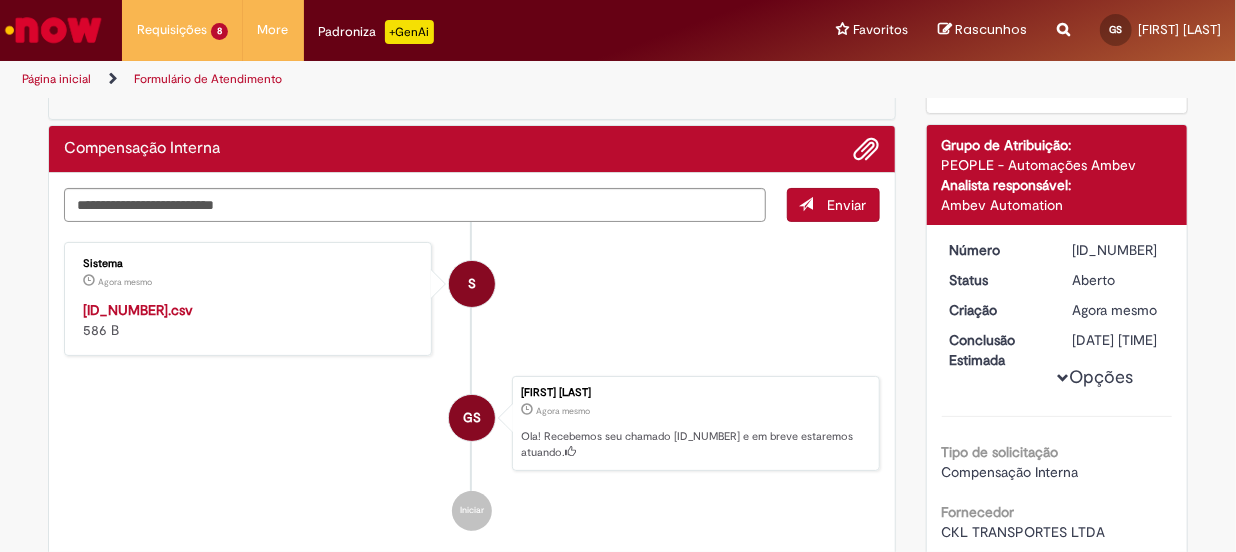 click on "[ID_NUMBER].csv" at bounding box center (138, 310) 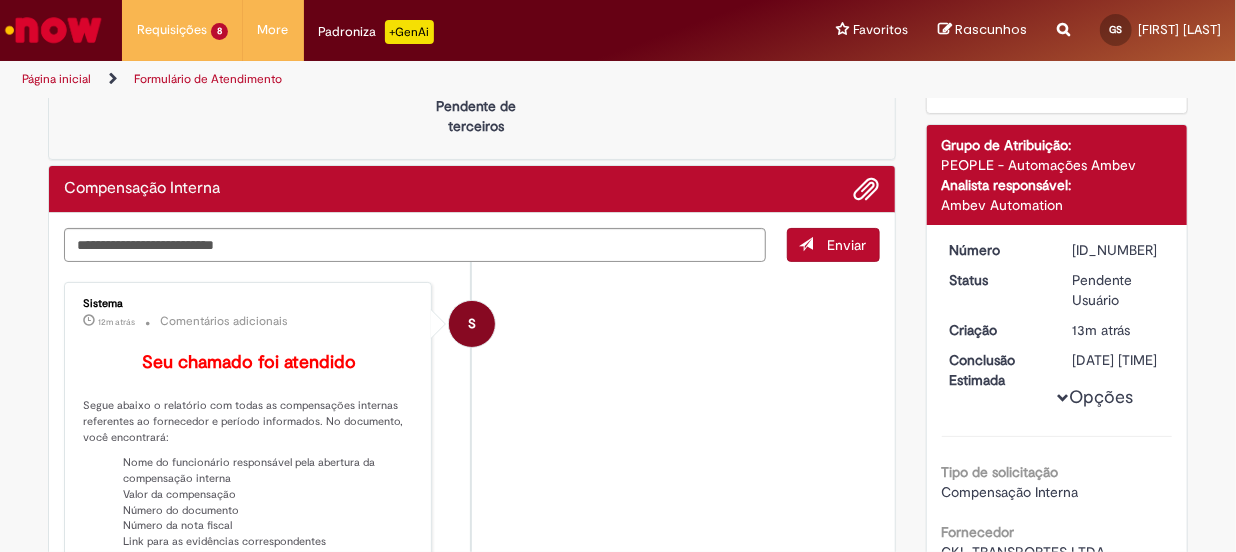 scroll, scrollTop: 0, scrollLeft: 0, axis: both 